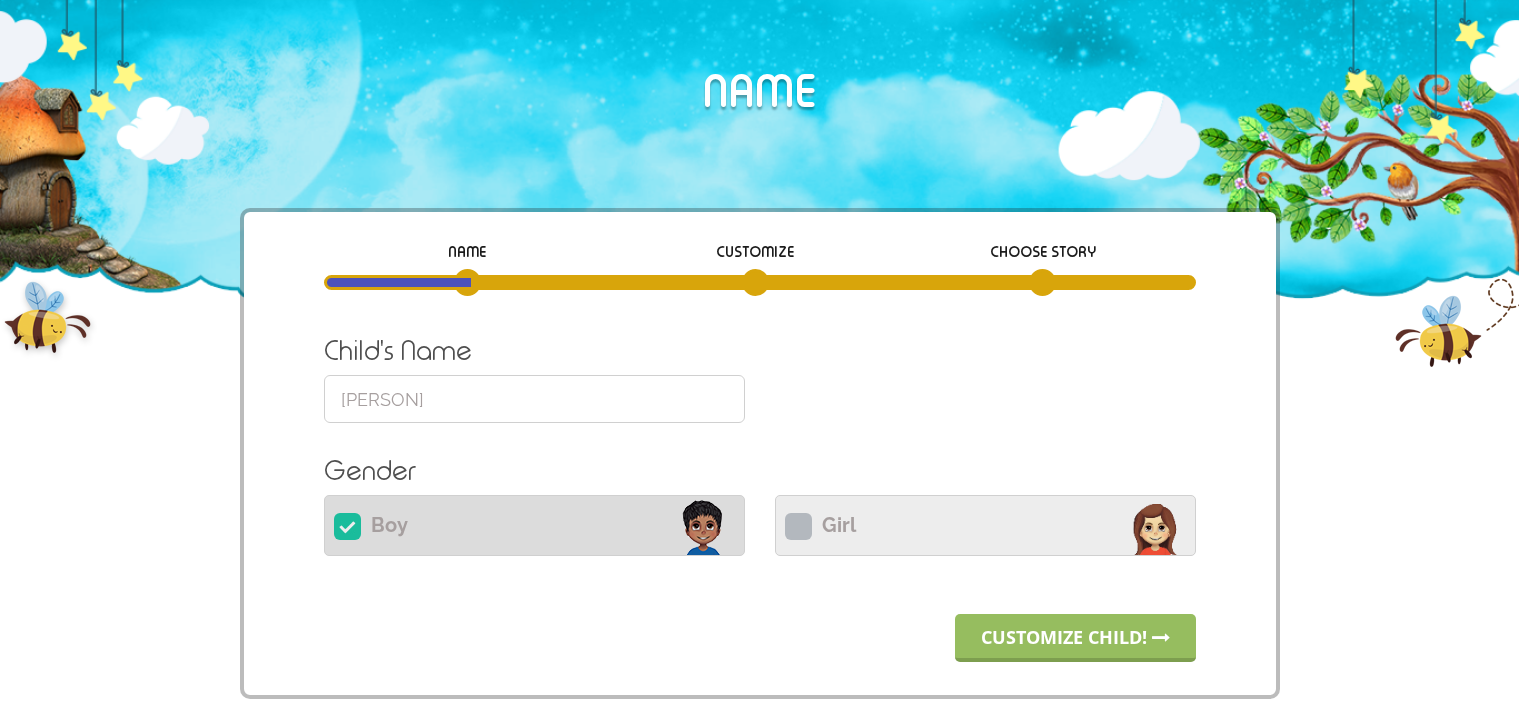 scroll, scrollTop: 0, scrollLeft: 0, axis: both 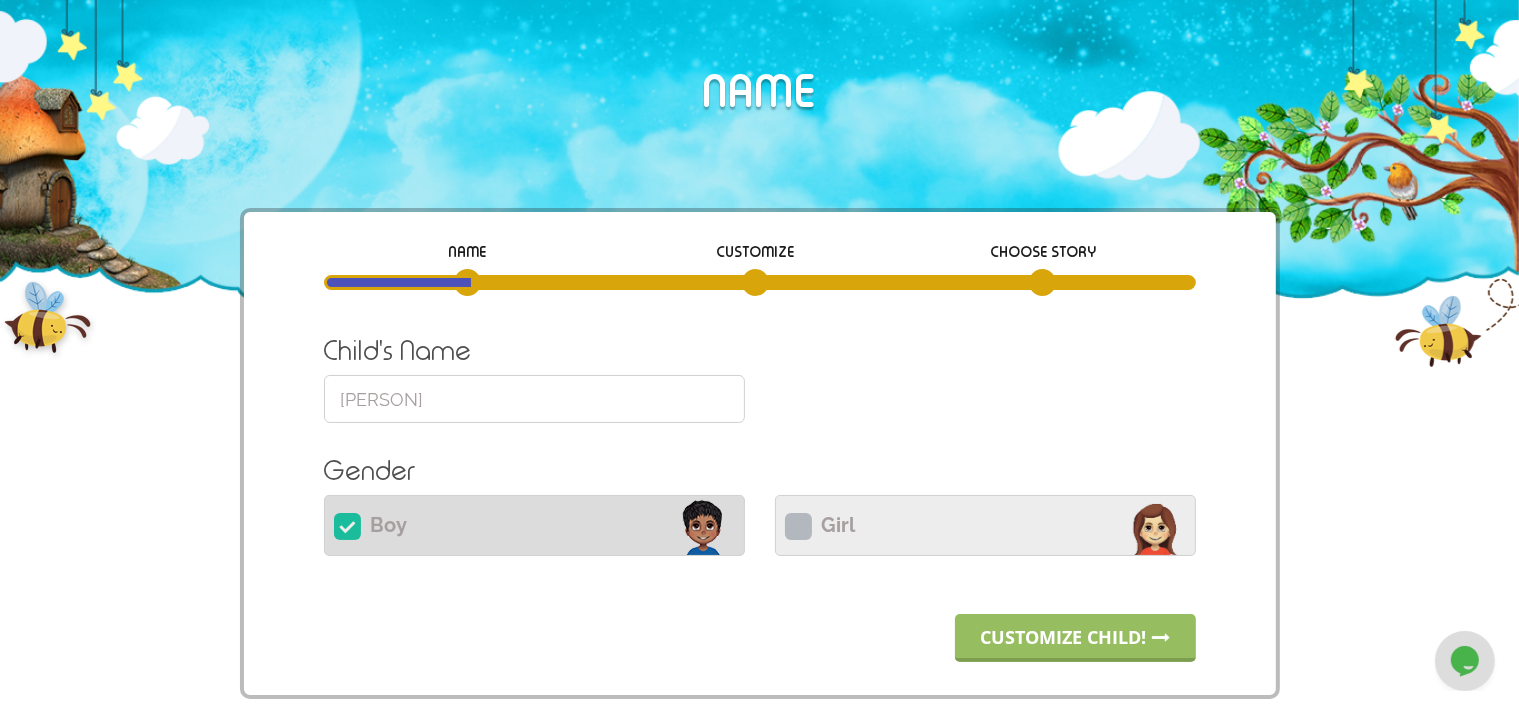 drag, startPoint x: 472, startPoint y: 391, endPoint x: 243, endPoint y: 406, distance: 229.49074 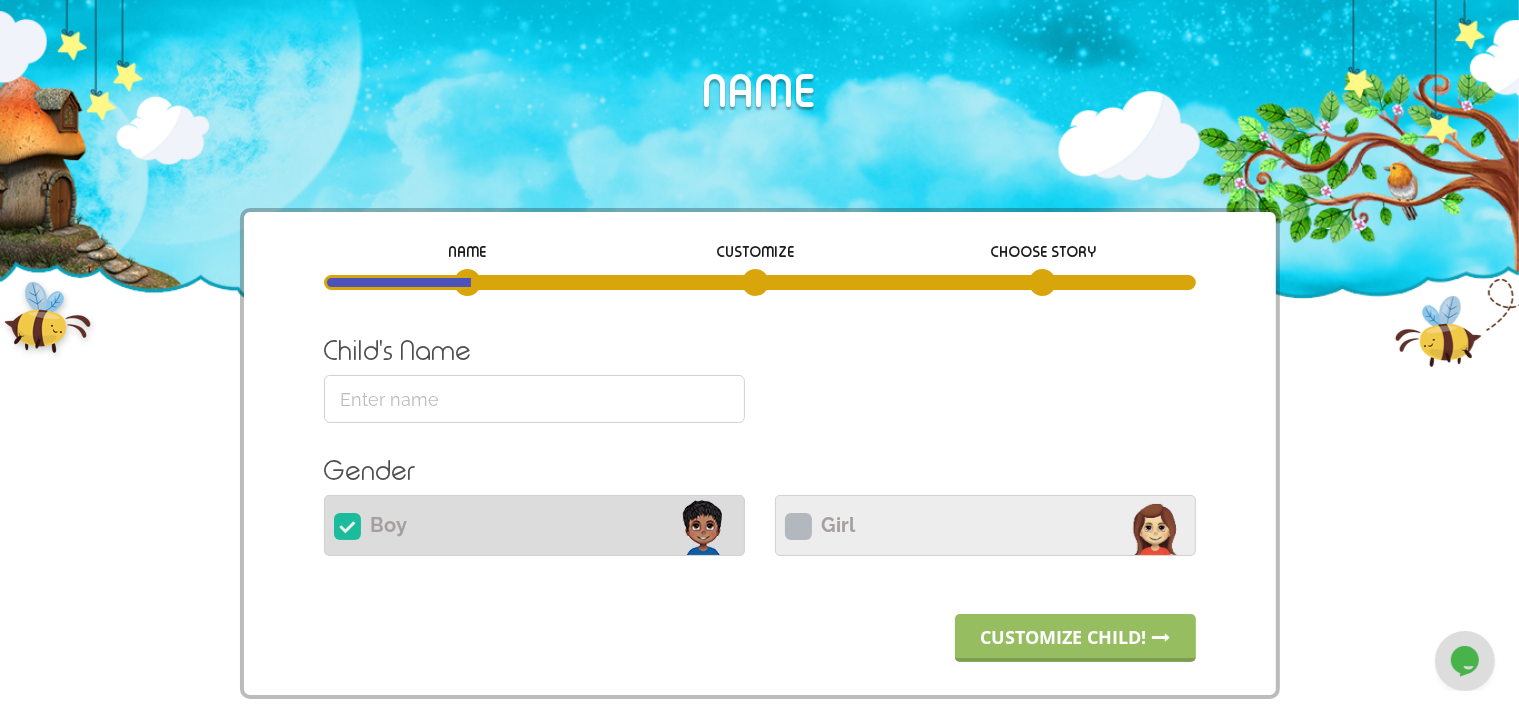 paste on "[NAME]" 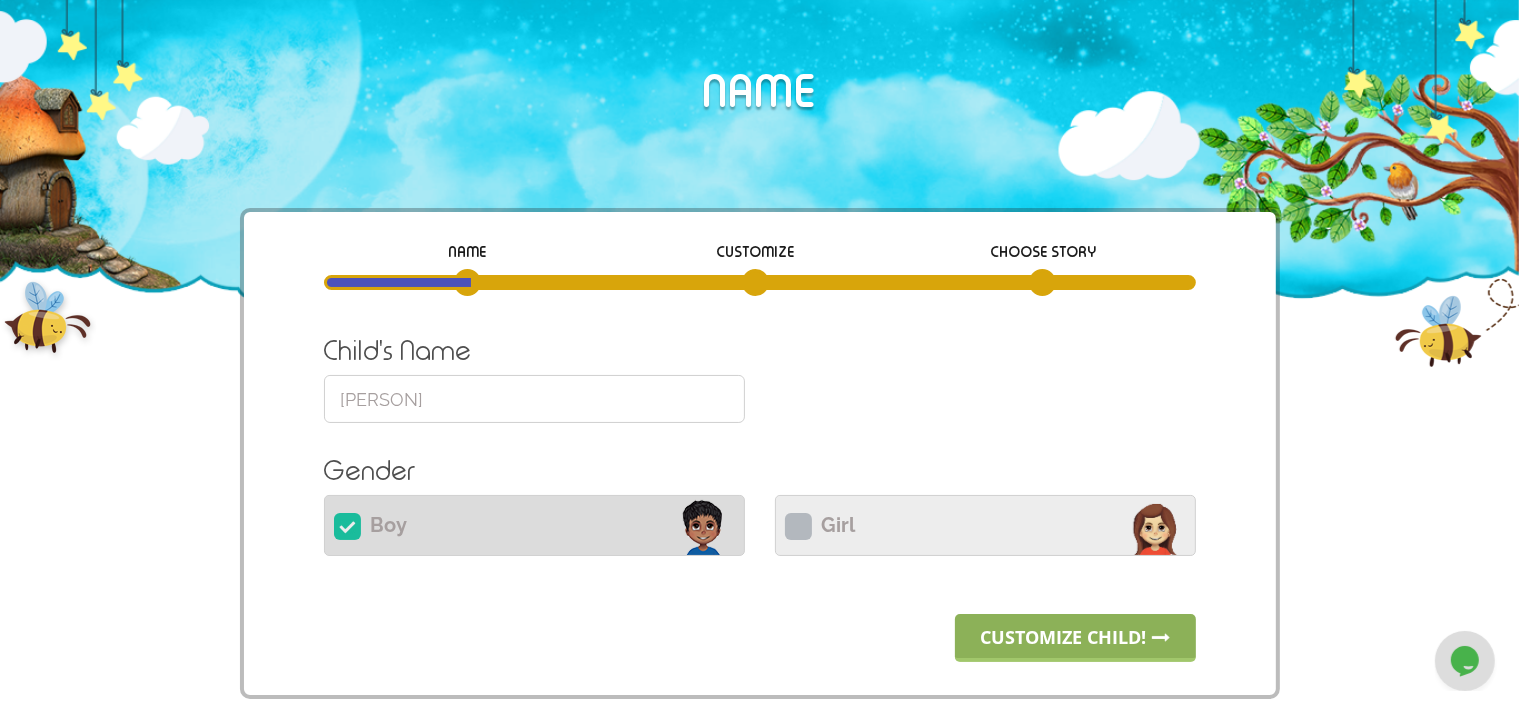 type on "[NAME]" 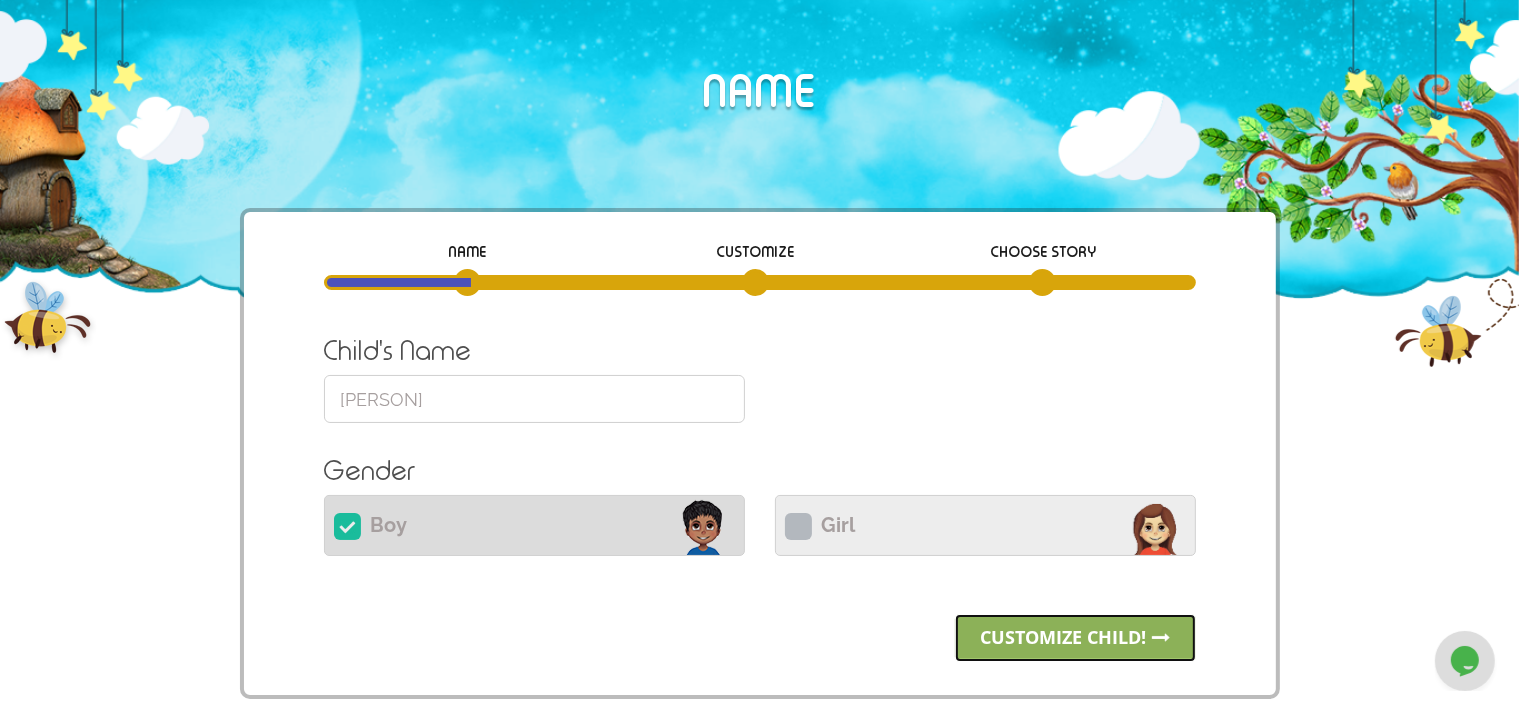 click on "Customize child!" at bounding box center [1075, 638] 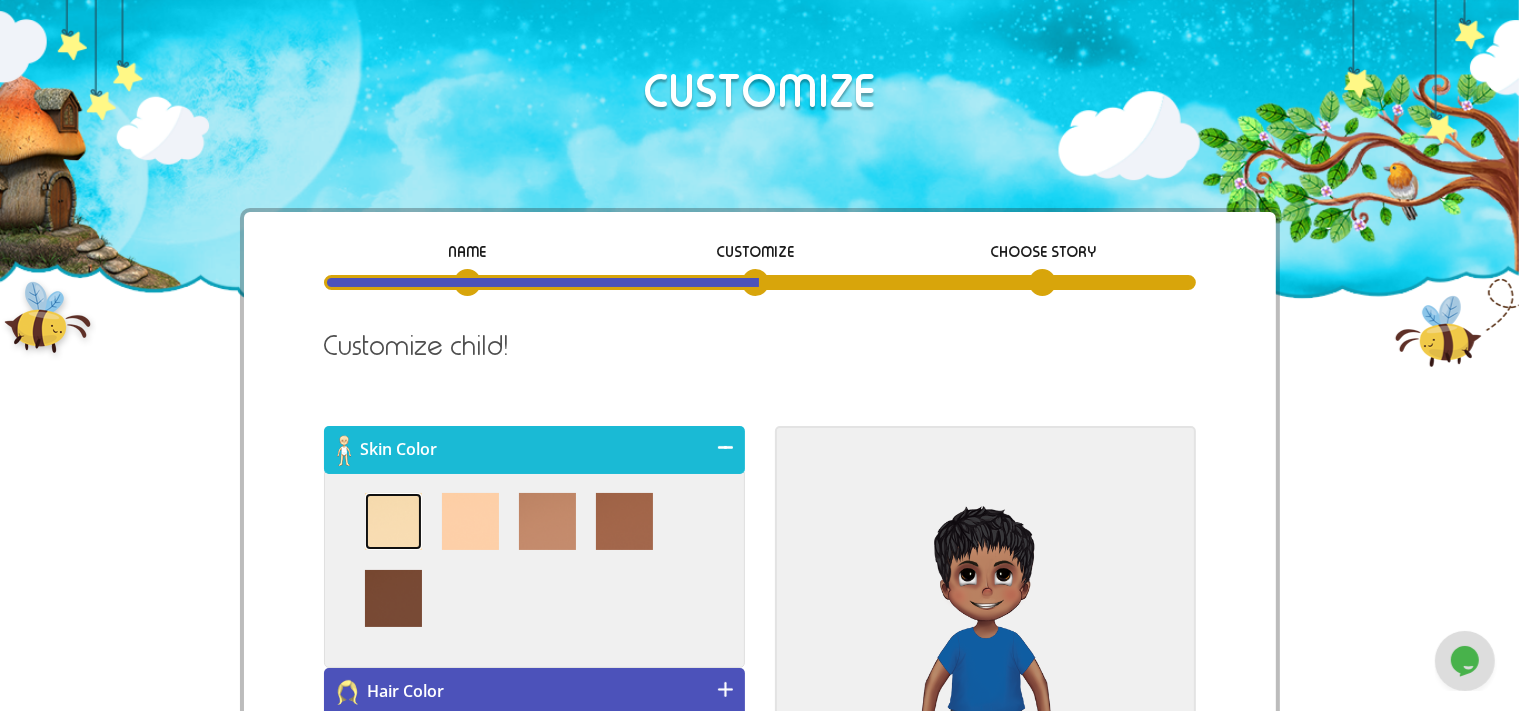 click at bounding box center (393, 521) 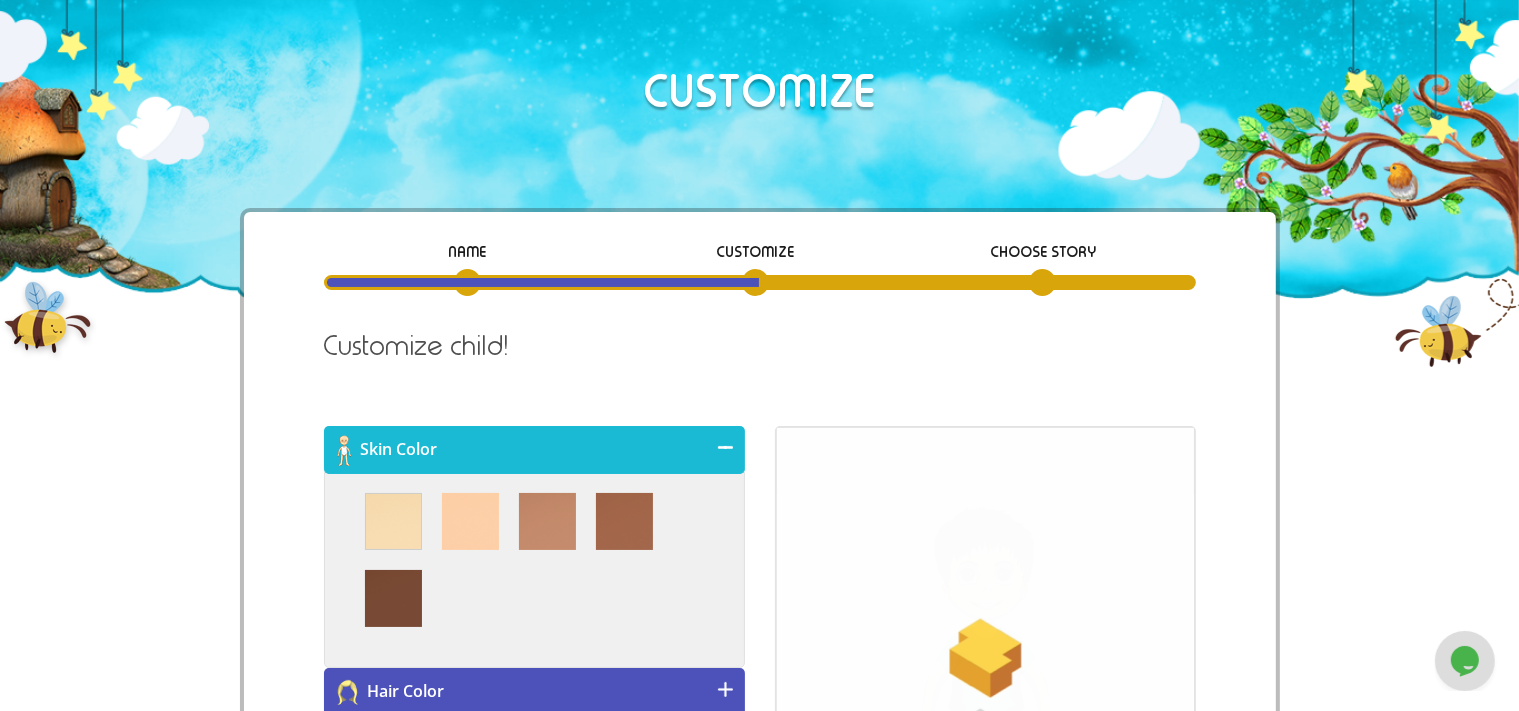 click on "NAME
CUSTOMIZE
Choose Story
Child's Name
Greyson
Please provide a name of 32 characters max.
Book Language
lang
Please select a language
Gender
Boy
Girl NAME" at bounding box center (760, 696) 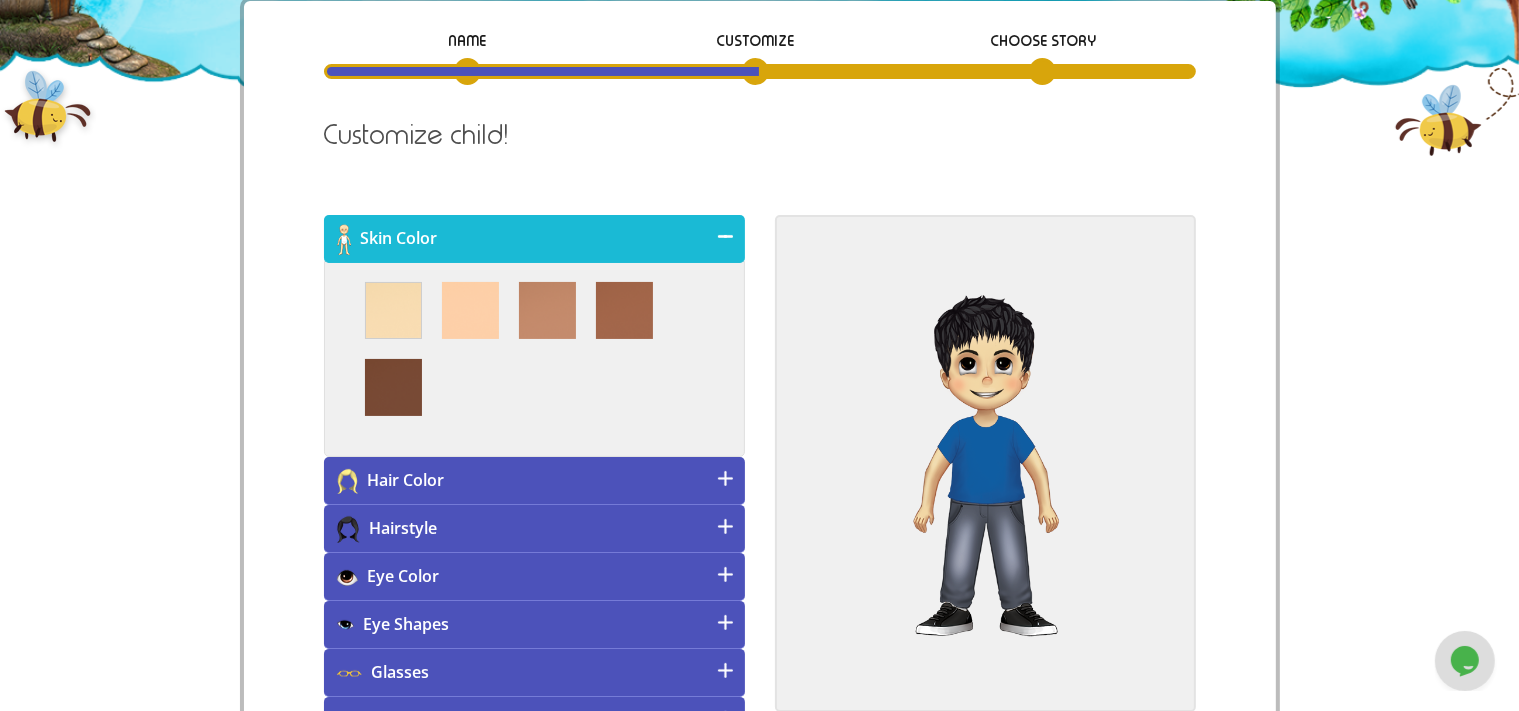 scroll, scrollTop: 264, scrollLeft: 0, axis: vertical 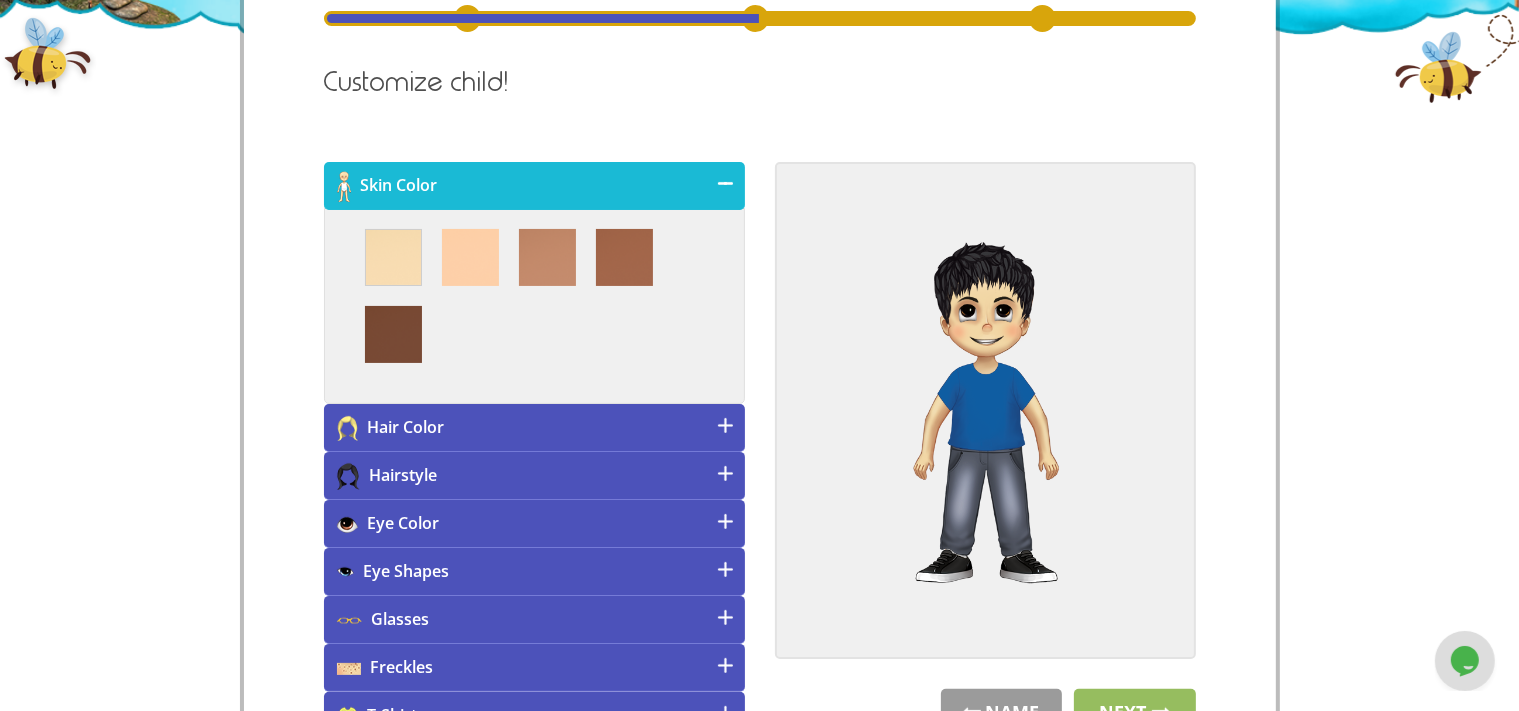 click on "Eye Color" at bounding box center (534, 524) 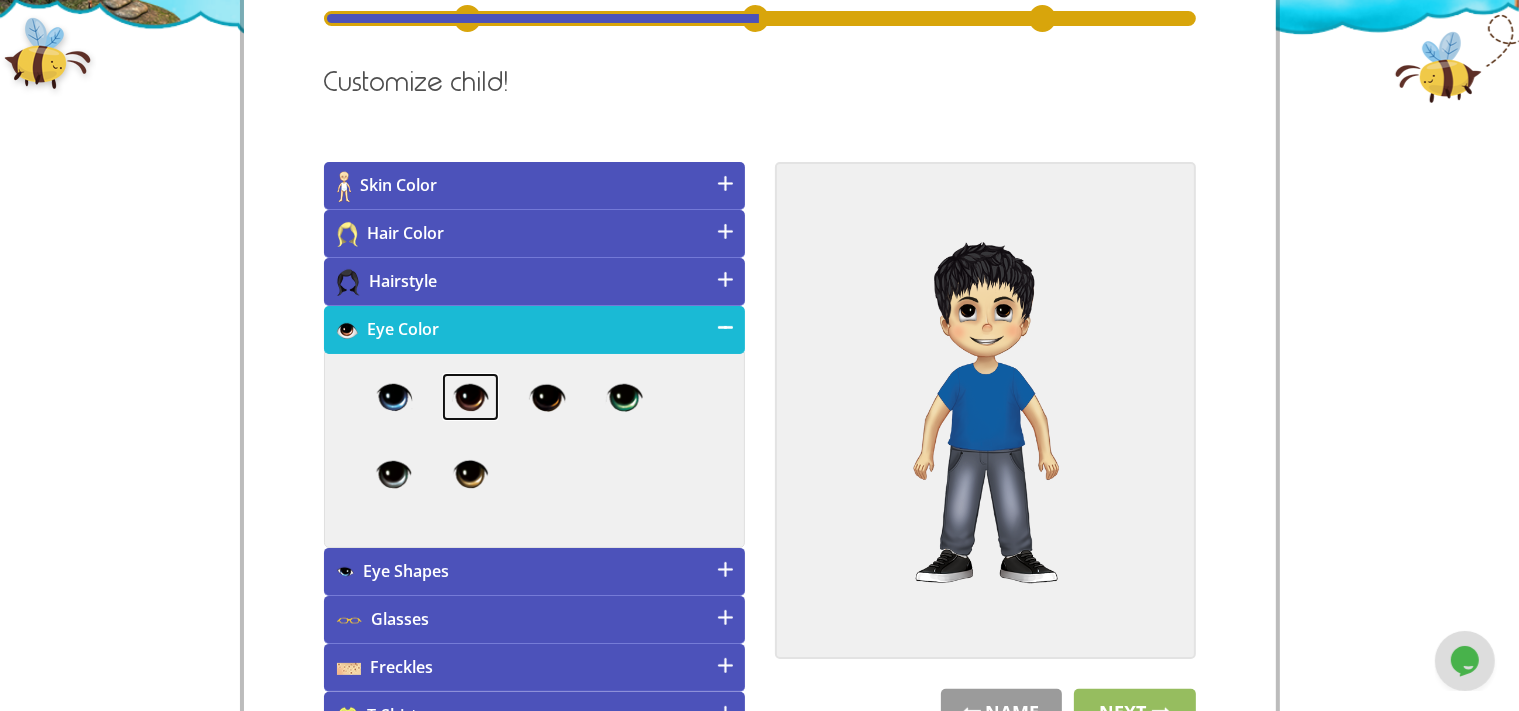 click at bounding box center (470, 397) 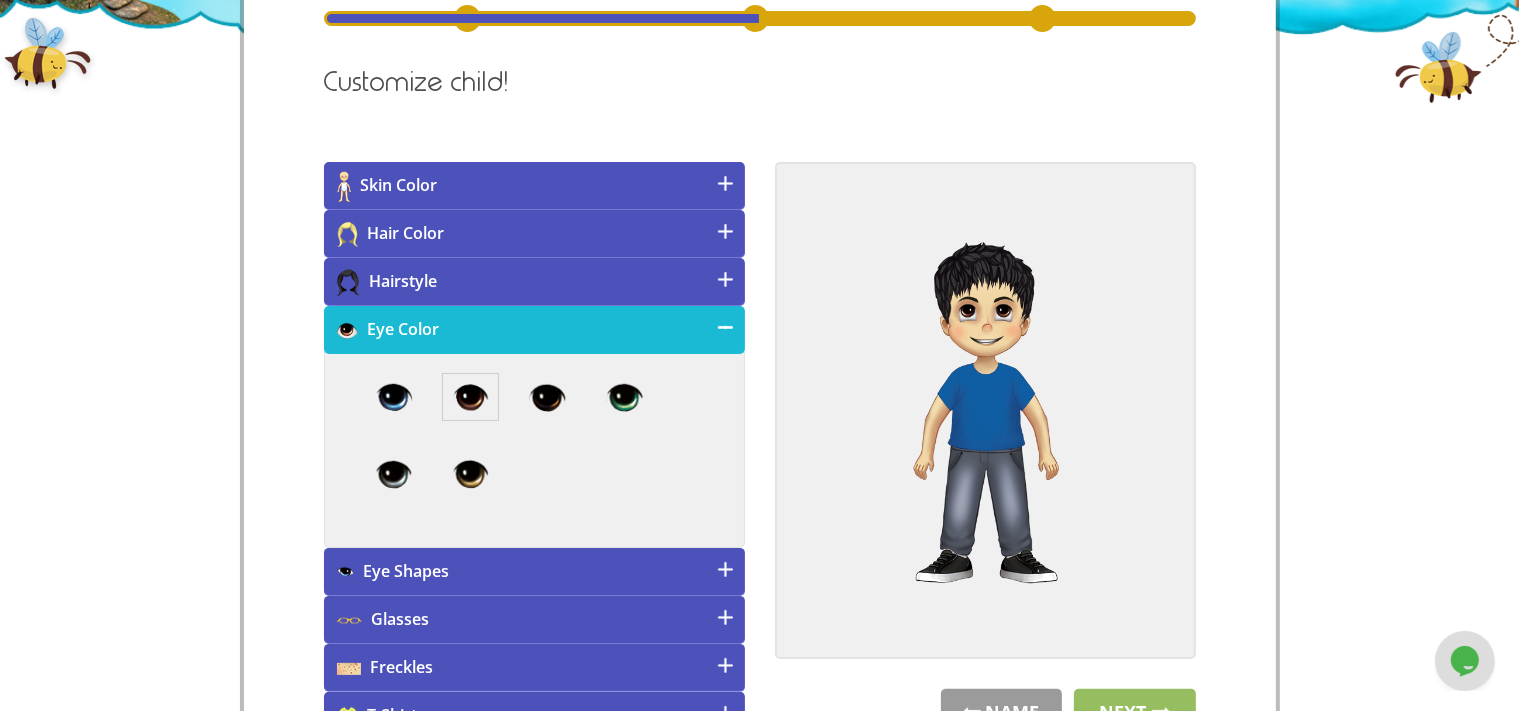 click on "Eye Shapes" at bounding box center [534, 572] 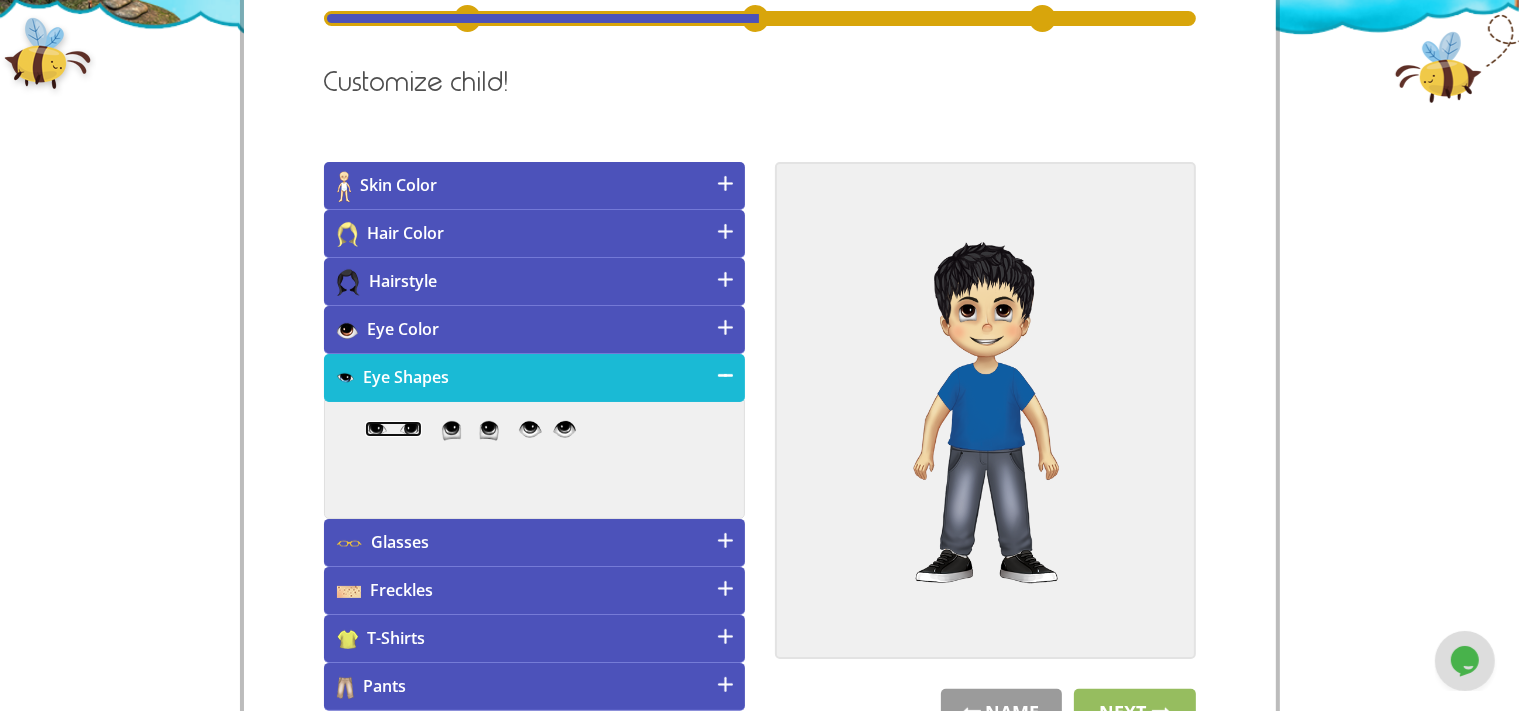 click at bounding box center (393, 429) 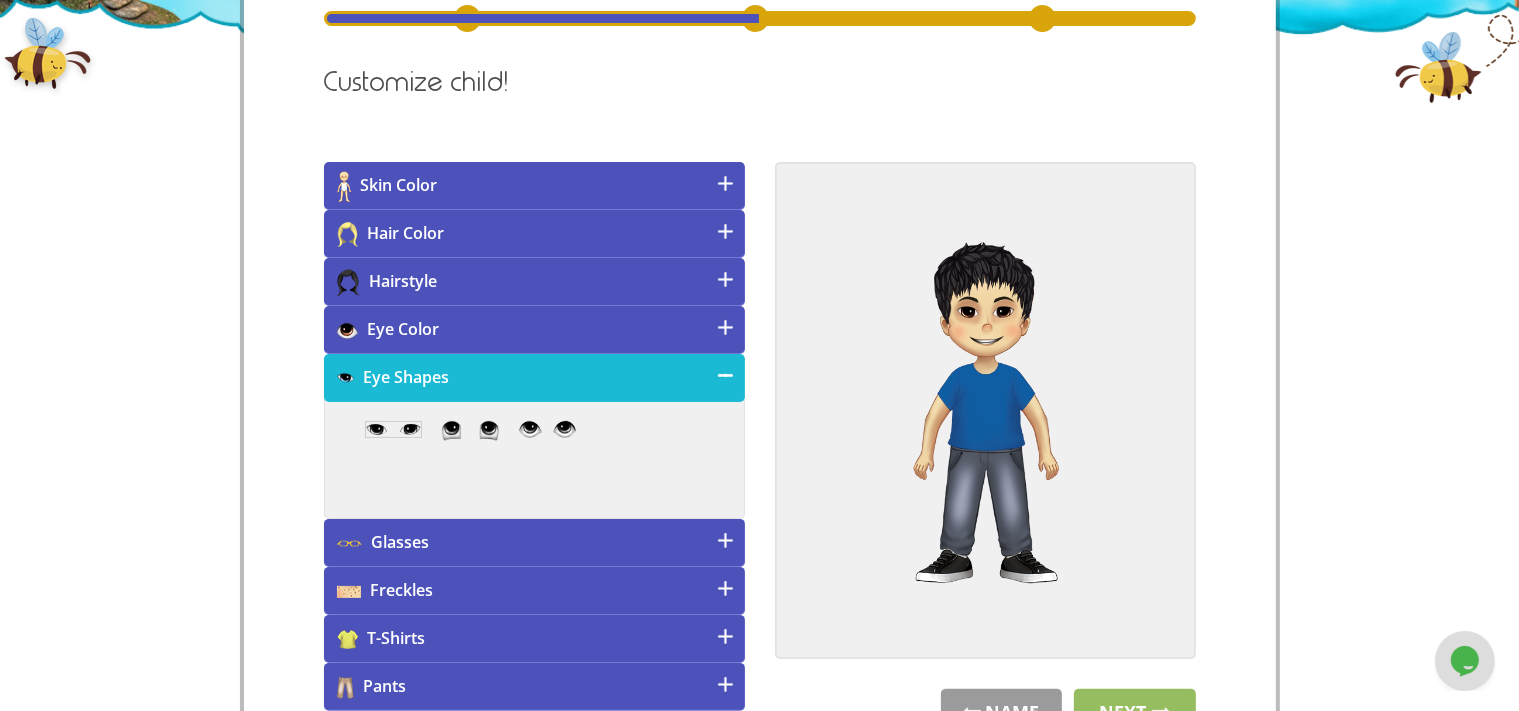 click on "Hairstyle" at bounding box center [534, 282] 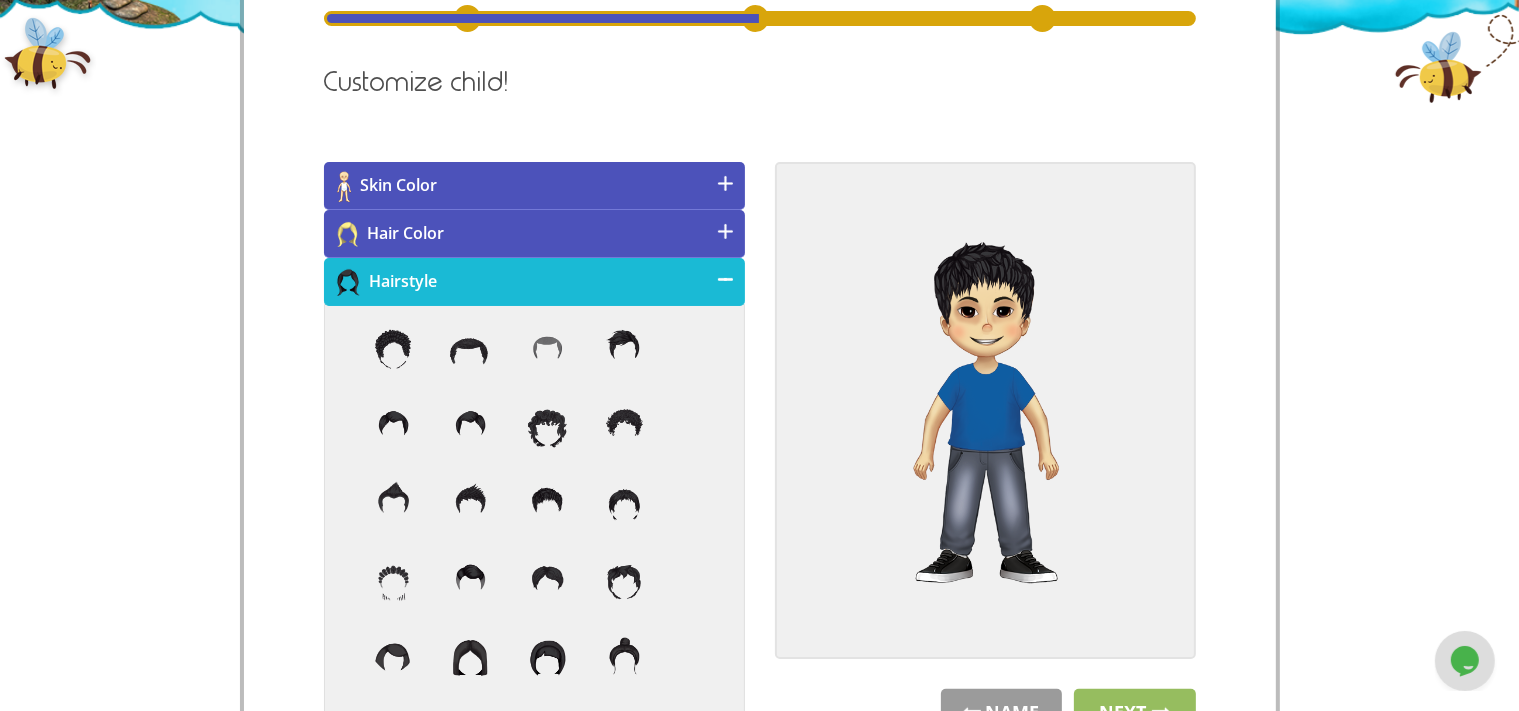 click on "Hair Color" at bounding box center [534, 234] 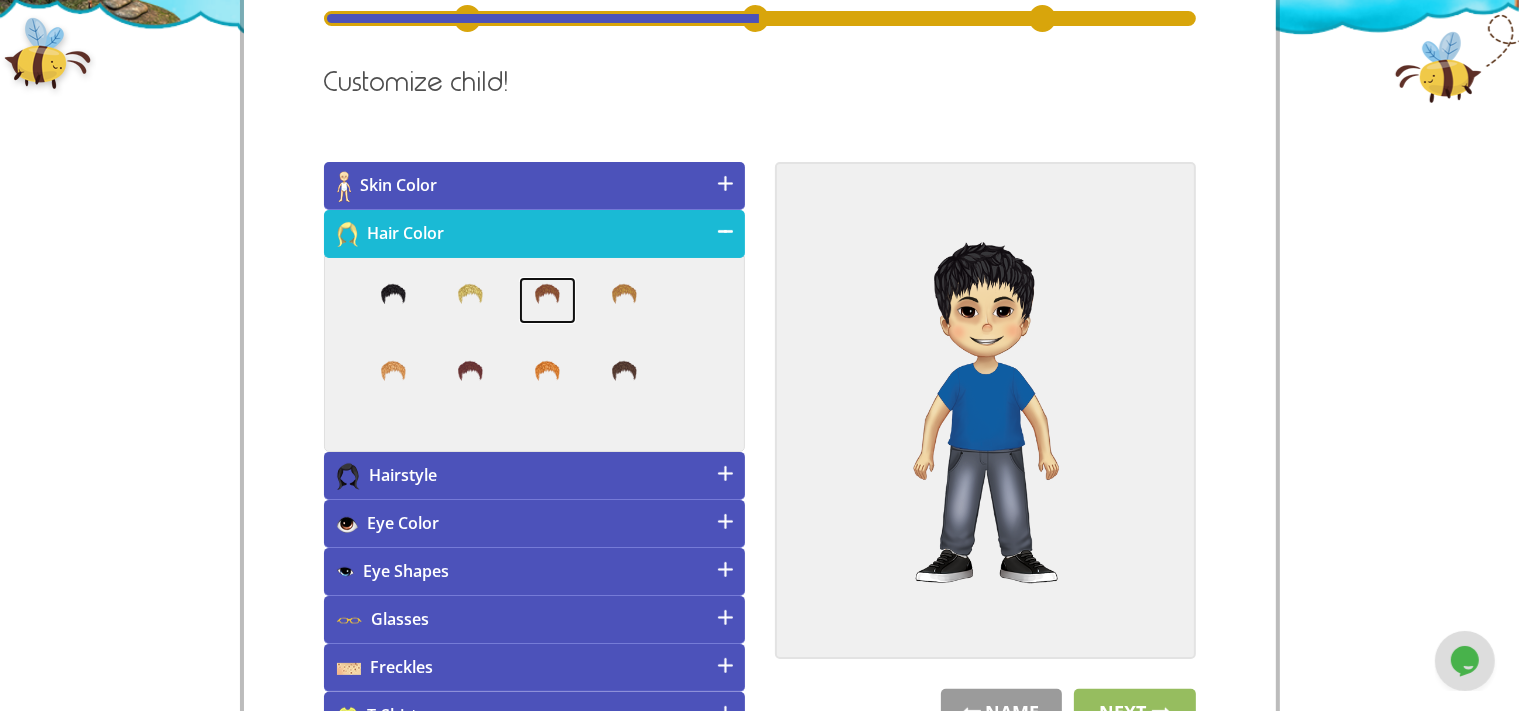click at bounding box center [547, 301] 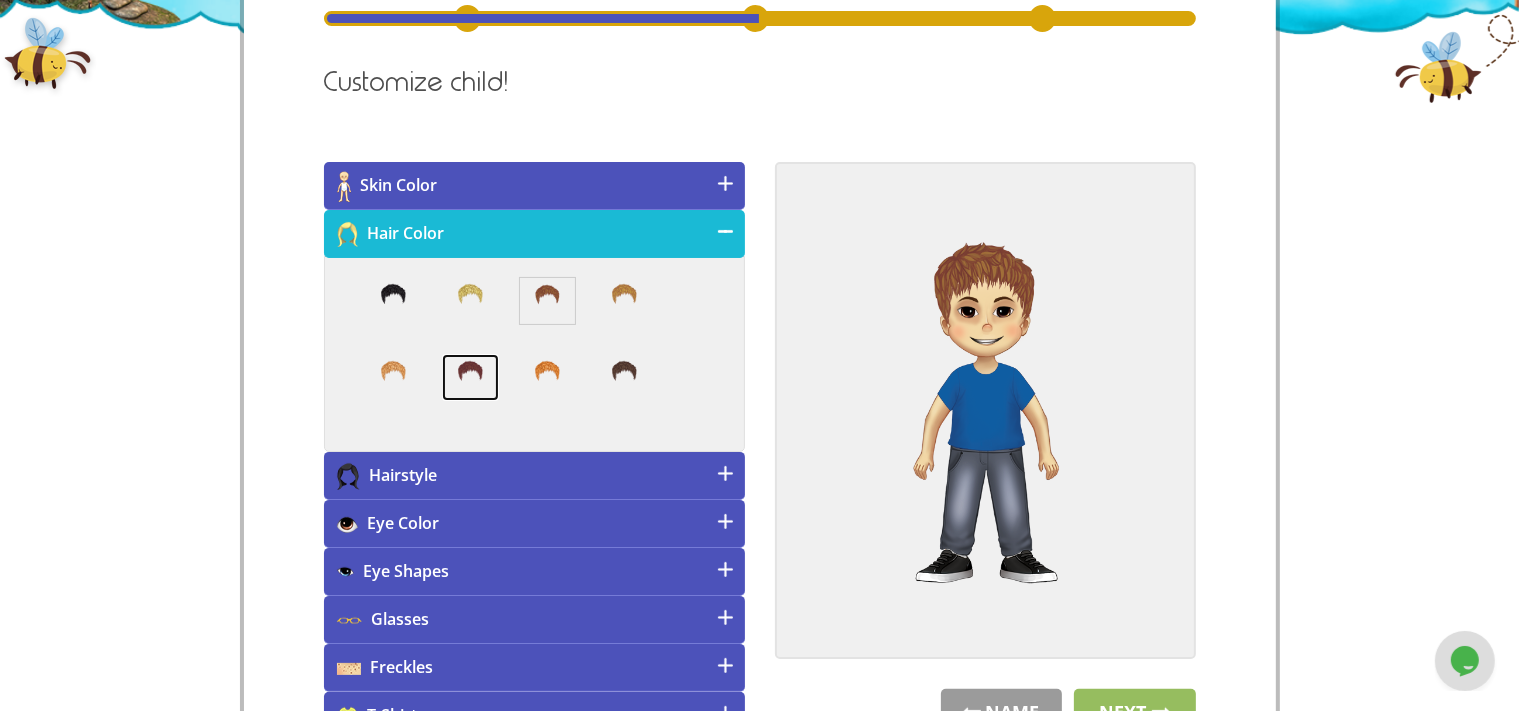 click at bounding box center [470, 378] 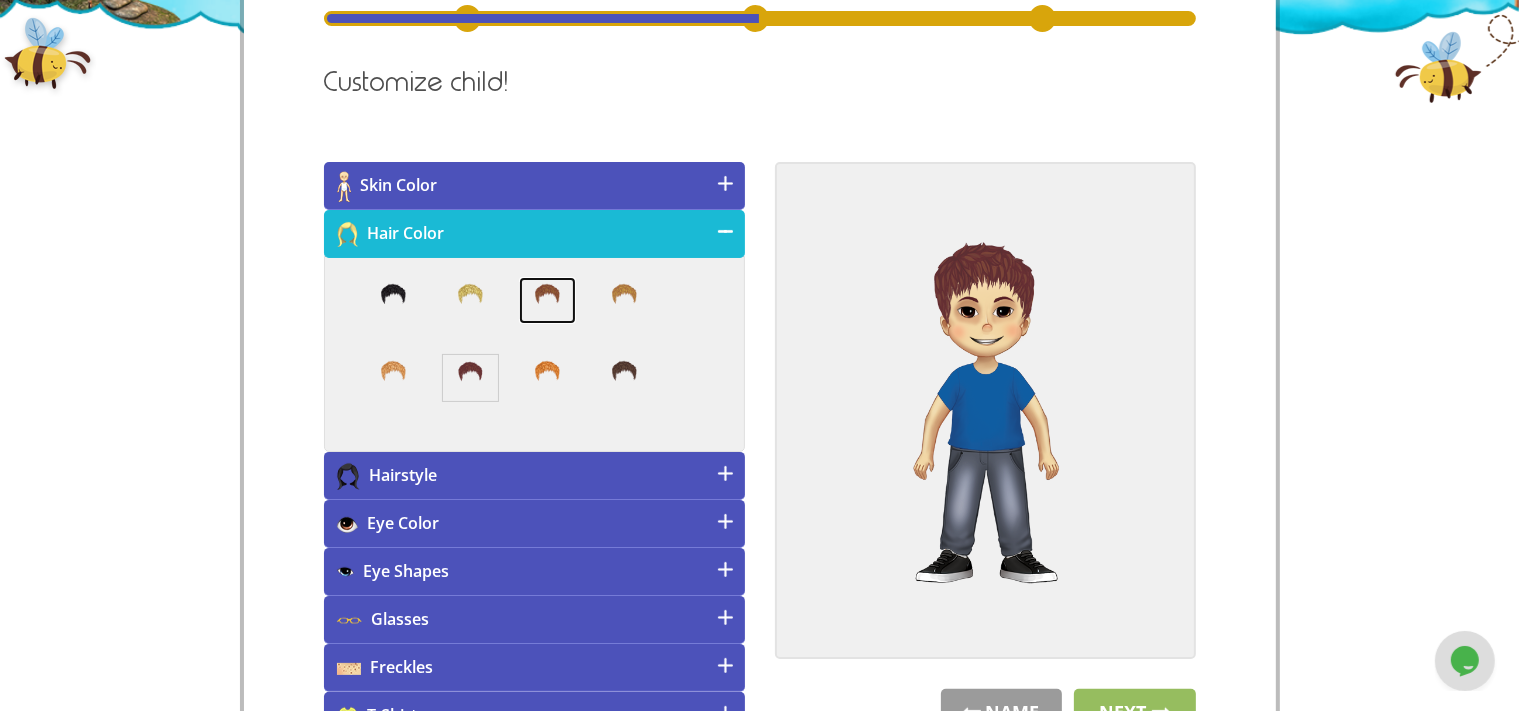 click at bounding box center (547, 301) 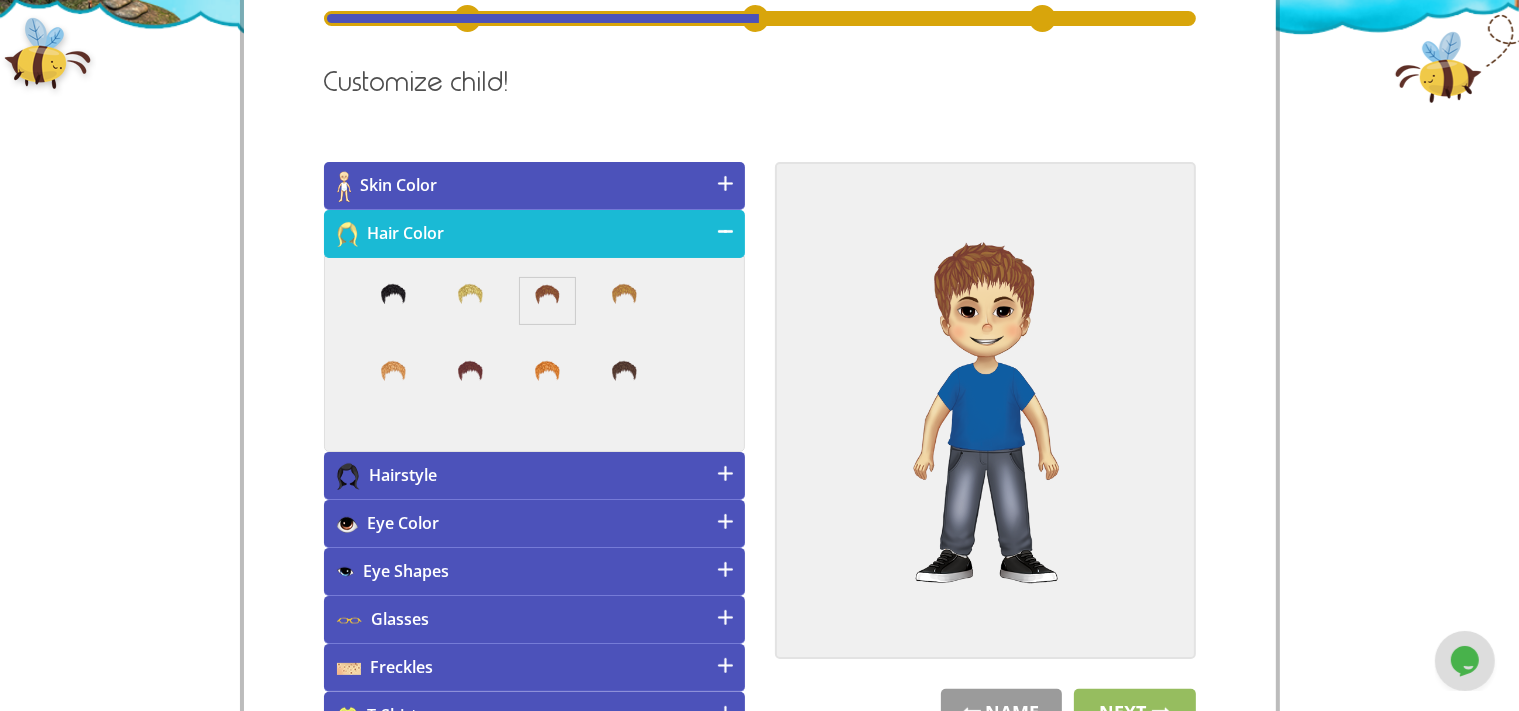 click on "Hairstyle" at bounding box center [534, 476] 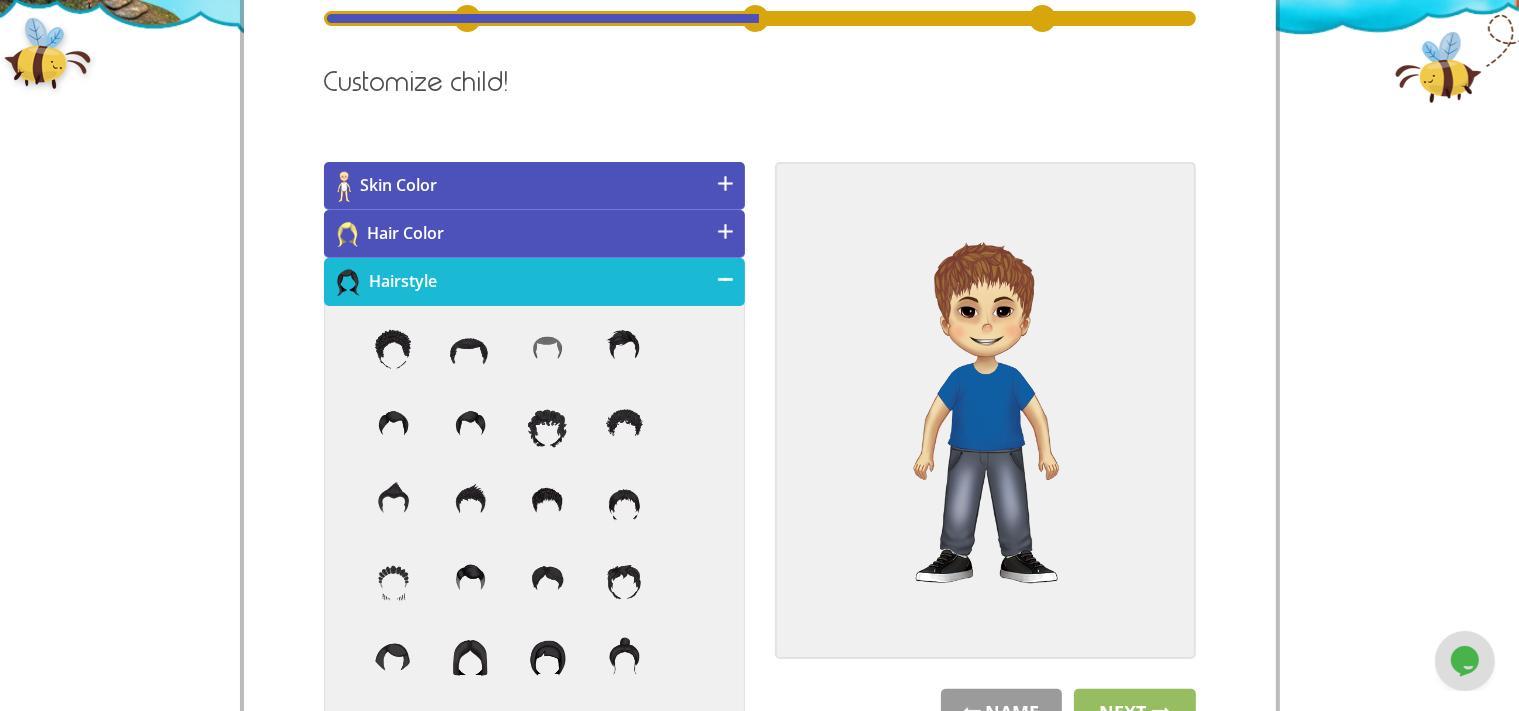click on "Hair Color" at bounding box center [534, 234] 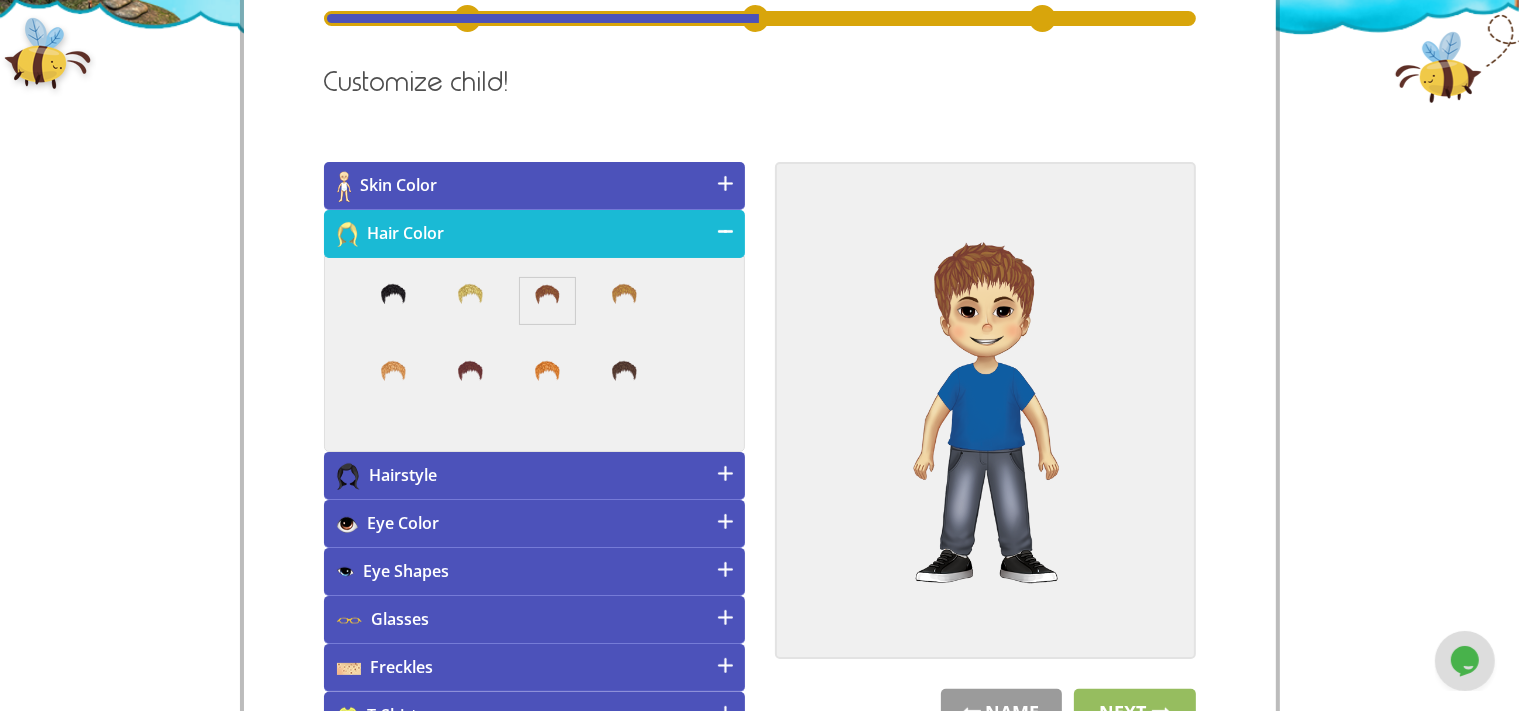 click on "Hairstyle" at bounding box center [534, 476] 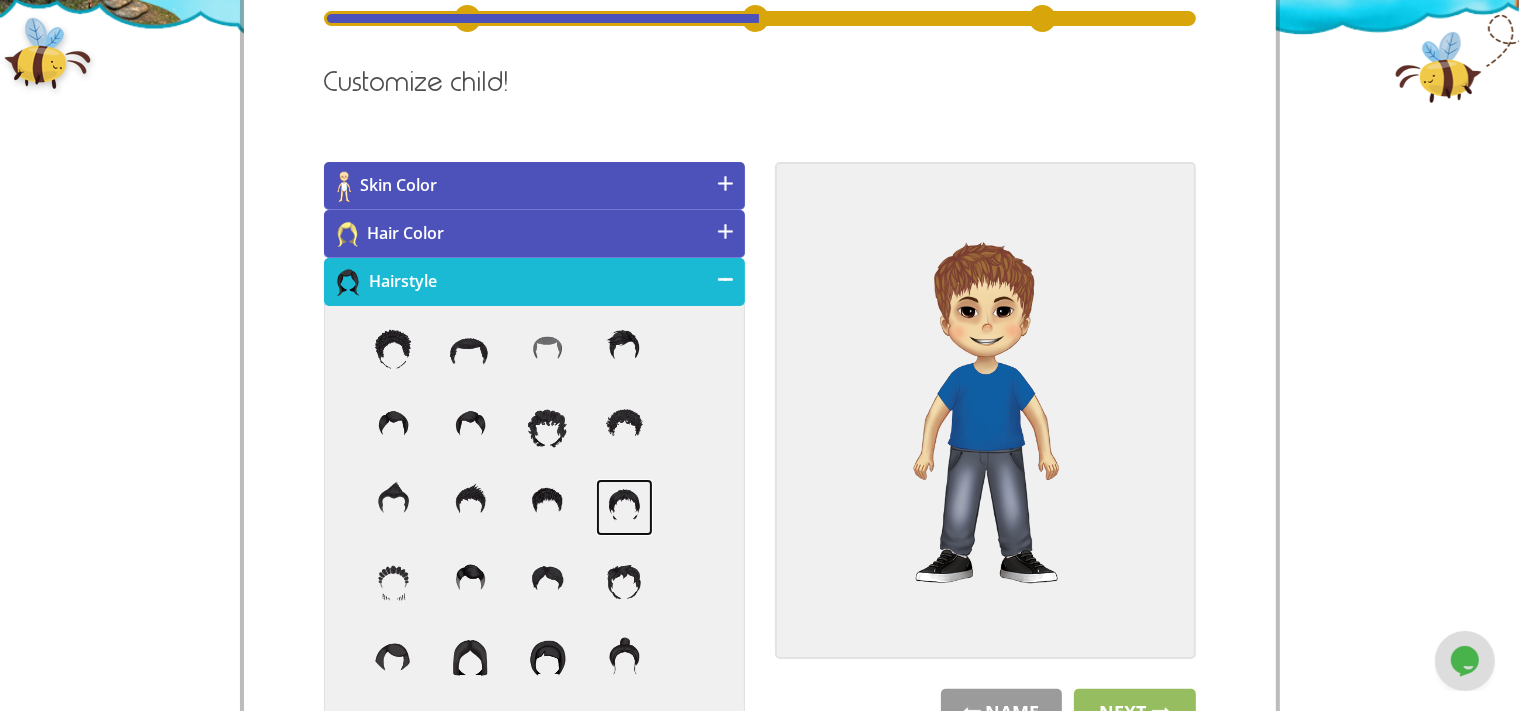 click at bounding box center [624, 507] 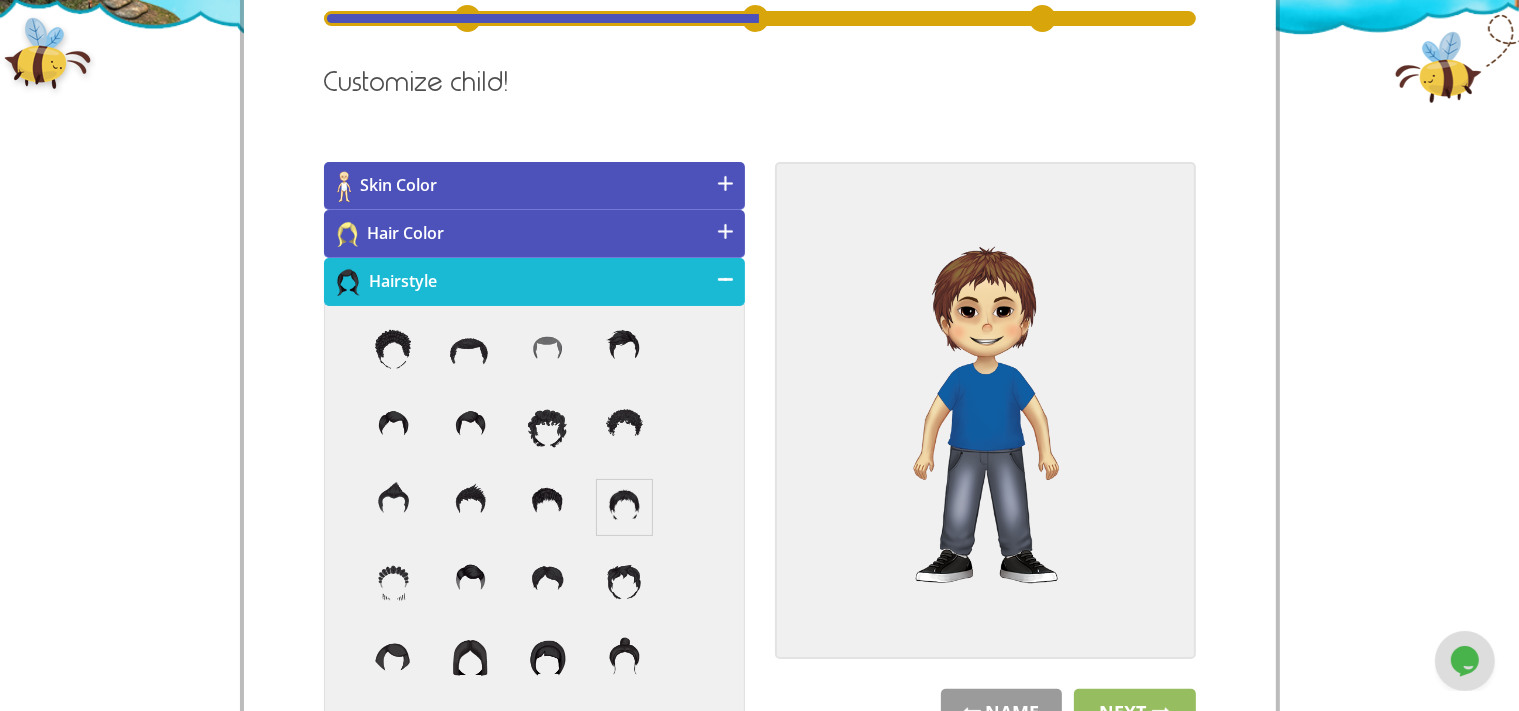 click on "Hairstyle" at bounding box center (534, 282) 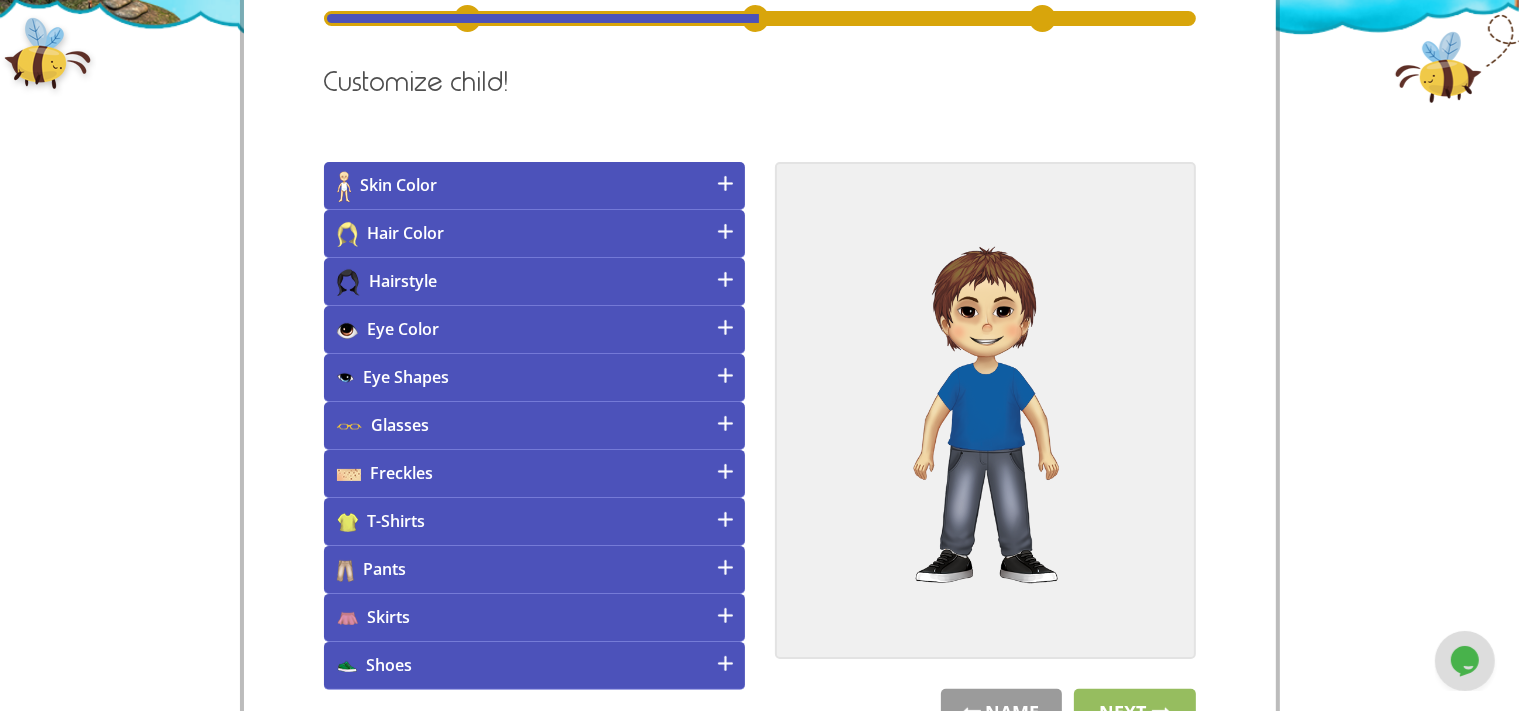 click on "Pants" at bounding box center [534, 570] 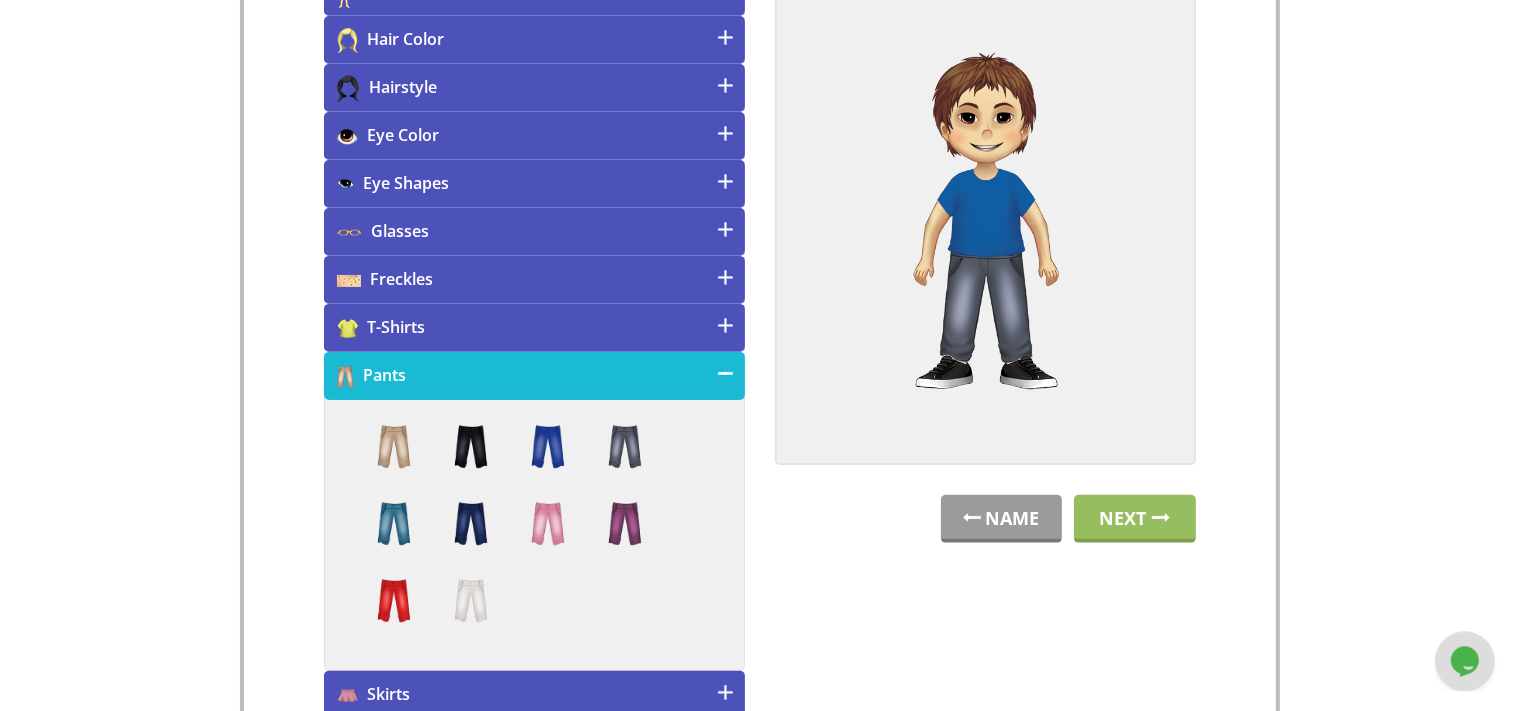 scroll, scrollTop: 469, scrollLeft: 0, axis: vertical 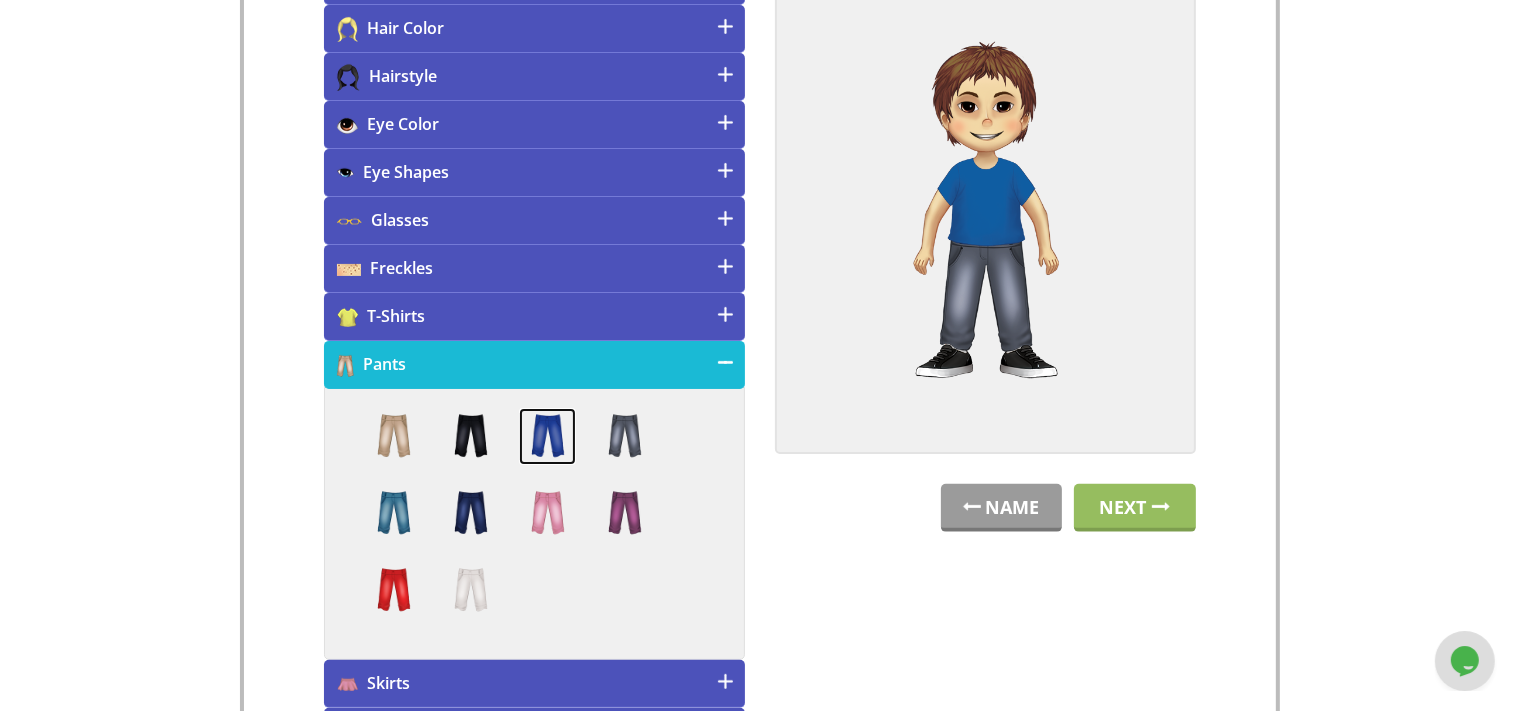 click at bounding box center [547, 436] 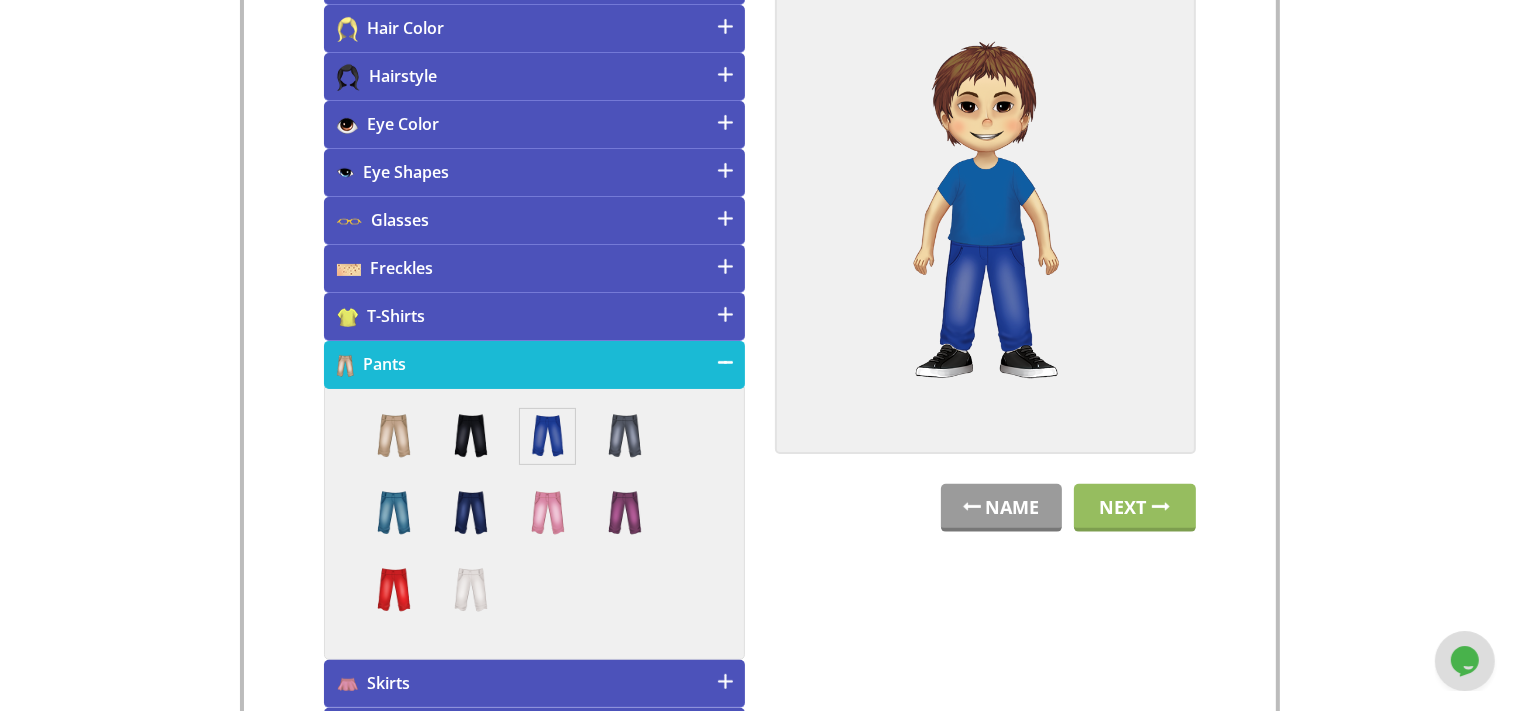 click on "T-Shirts" at bounding box center [534, 317] 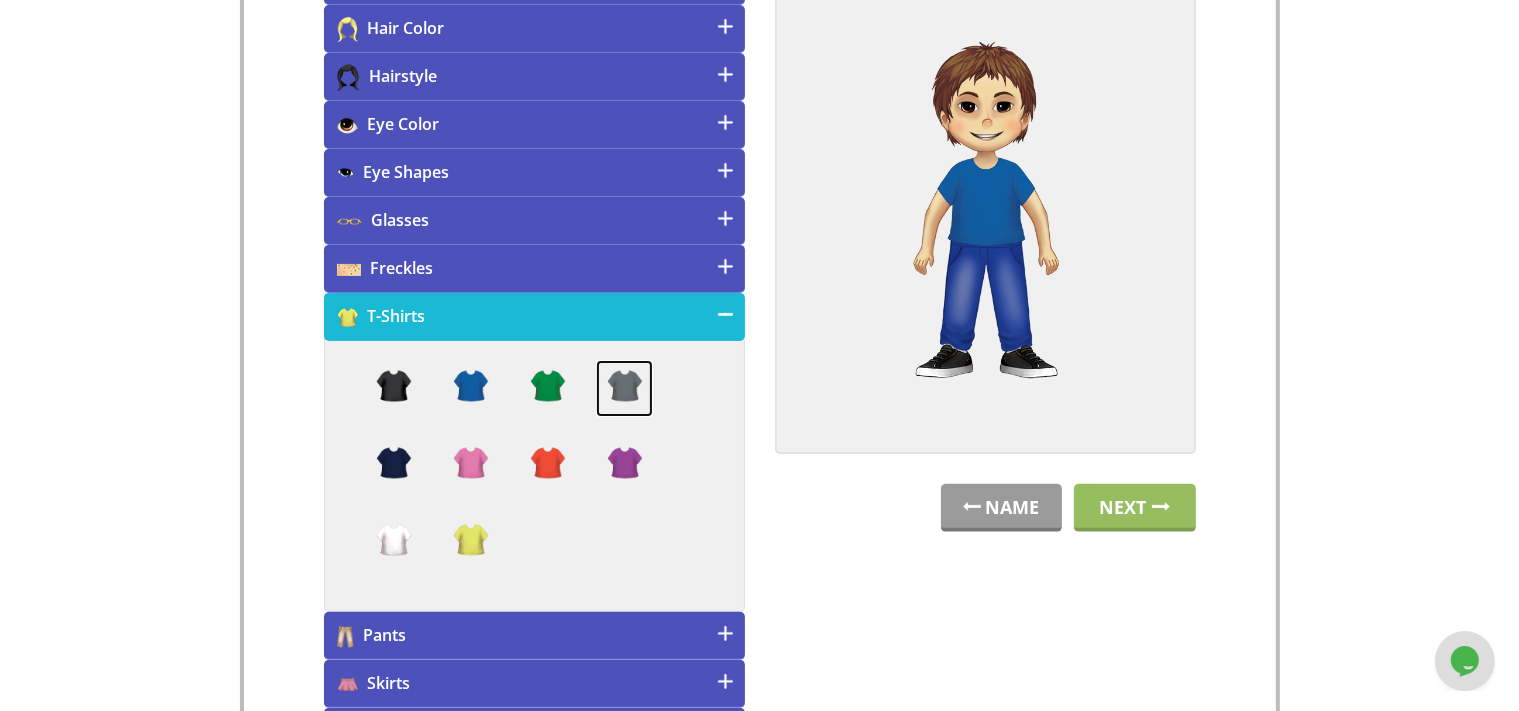 click at bounding box center [624, 388] 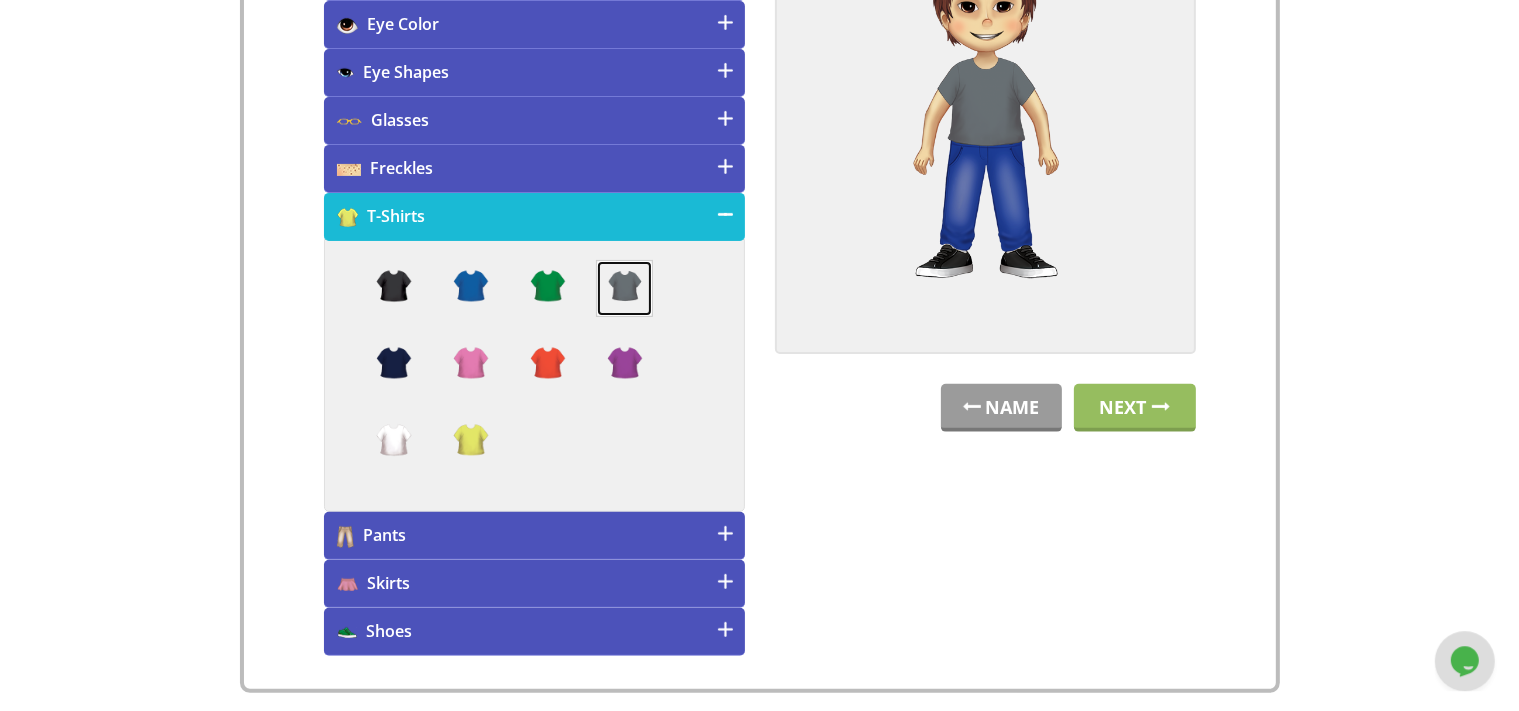 scroll, scrollTop: 572, scrollLeft: 0, axis: vertical 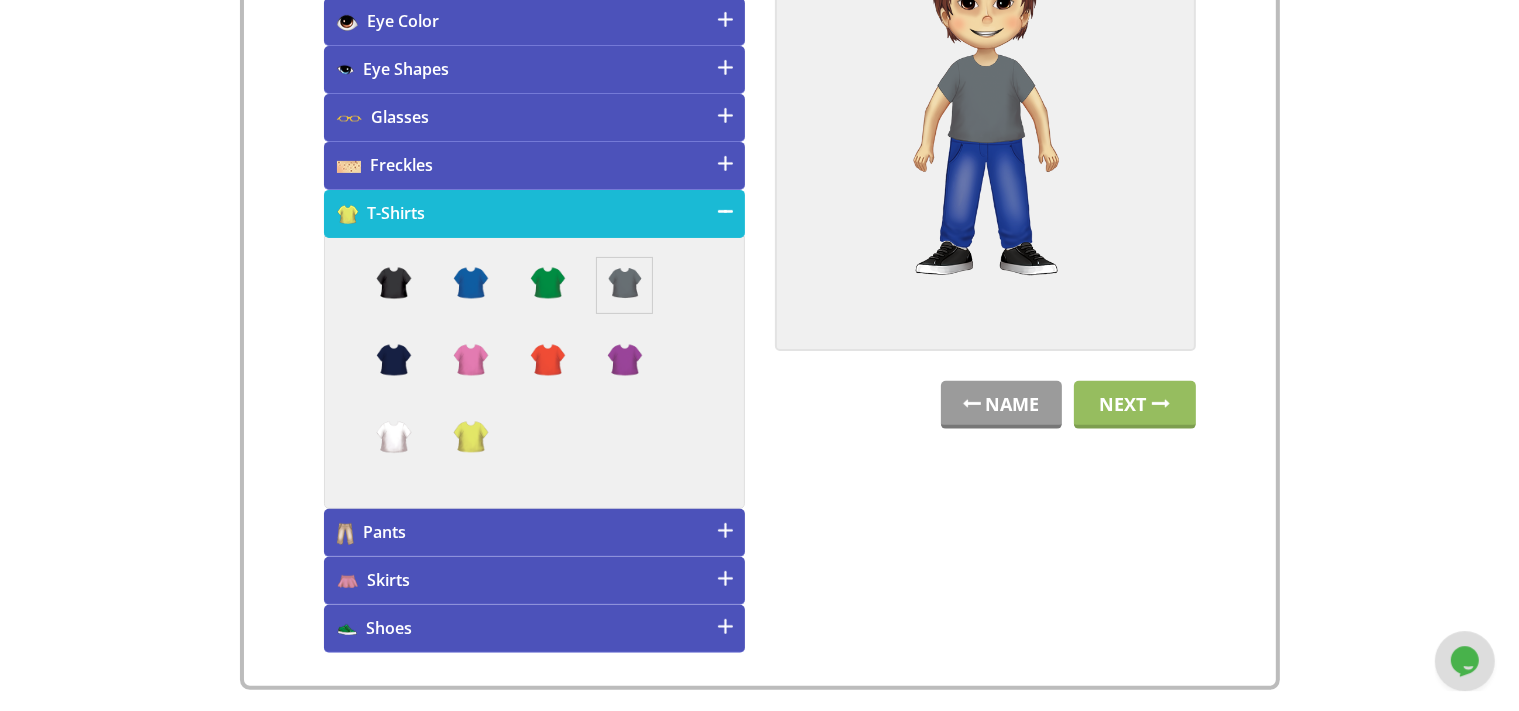 click on "Shoes" at bounding box center (534, 629) 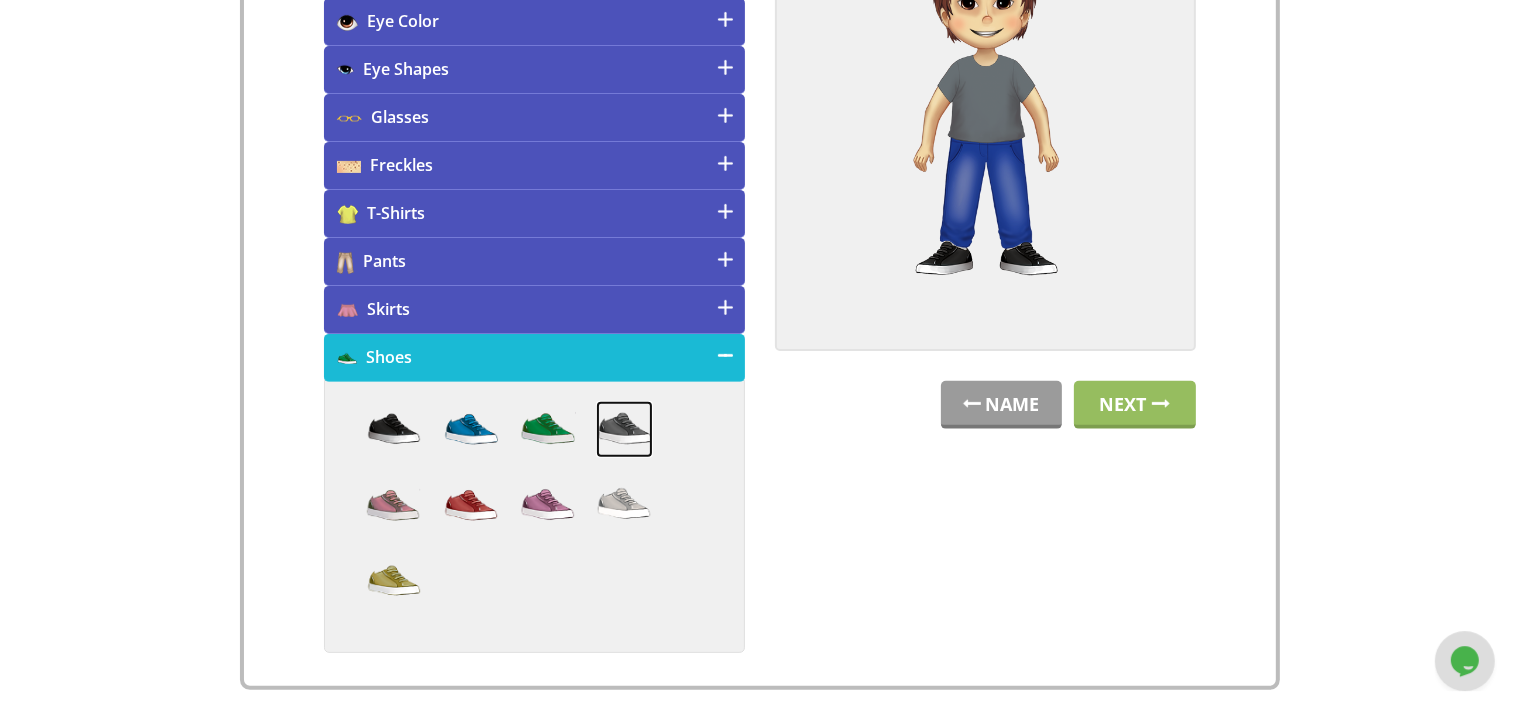 click at bounding box center (624, 429) 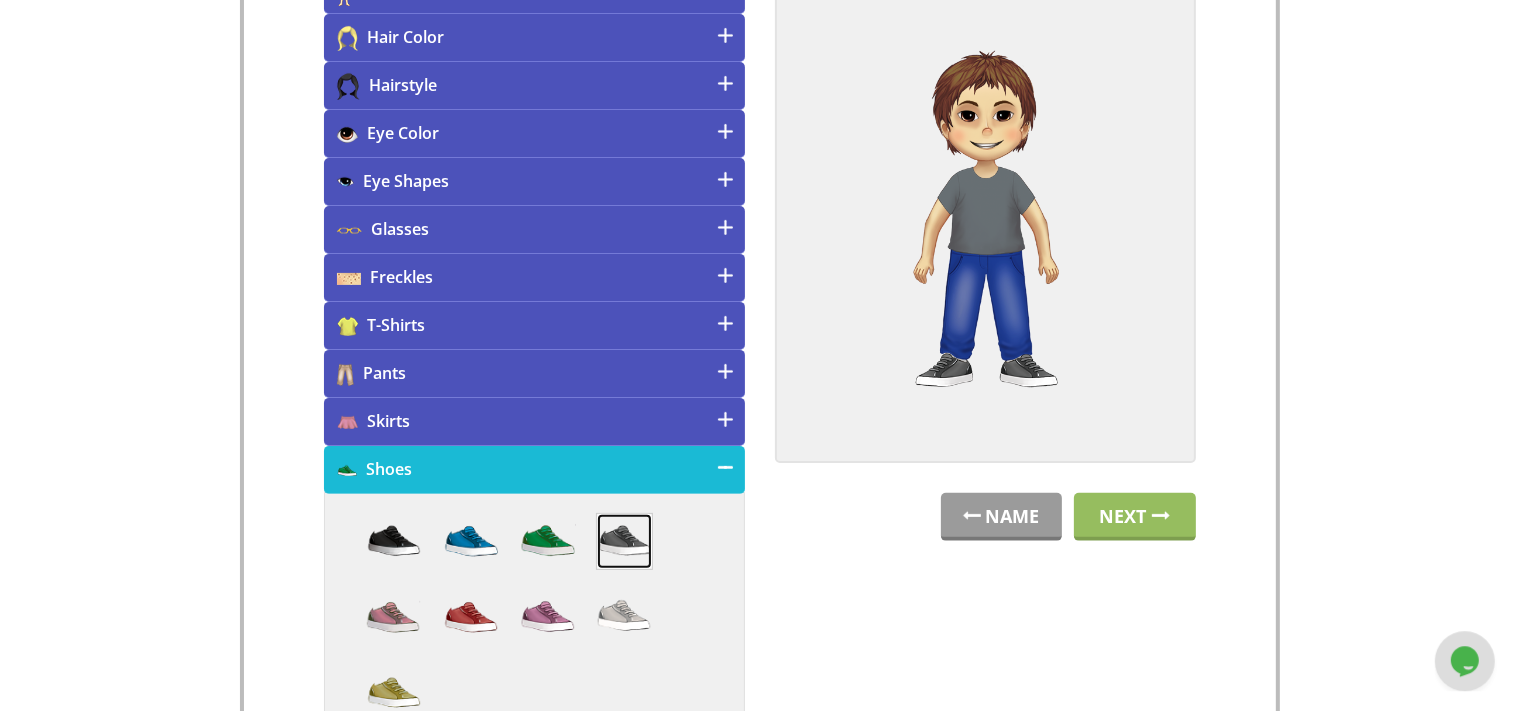 scroll, scrollTop: 436, scrollLeft: 0, axis: vertical 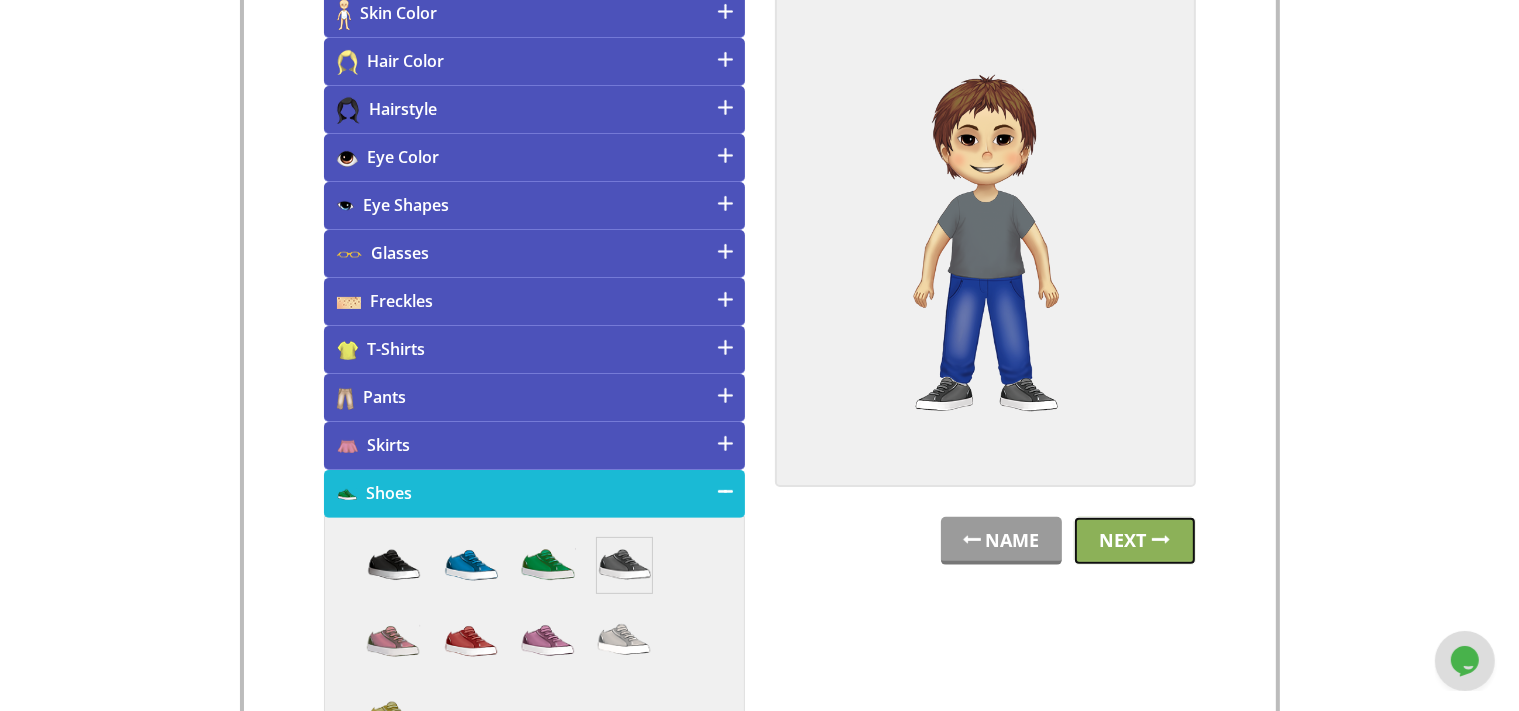 click on "Next" at bounding box center (1135, 541) 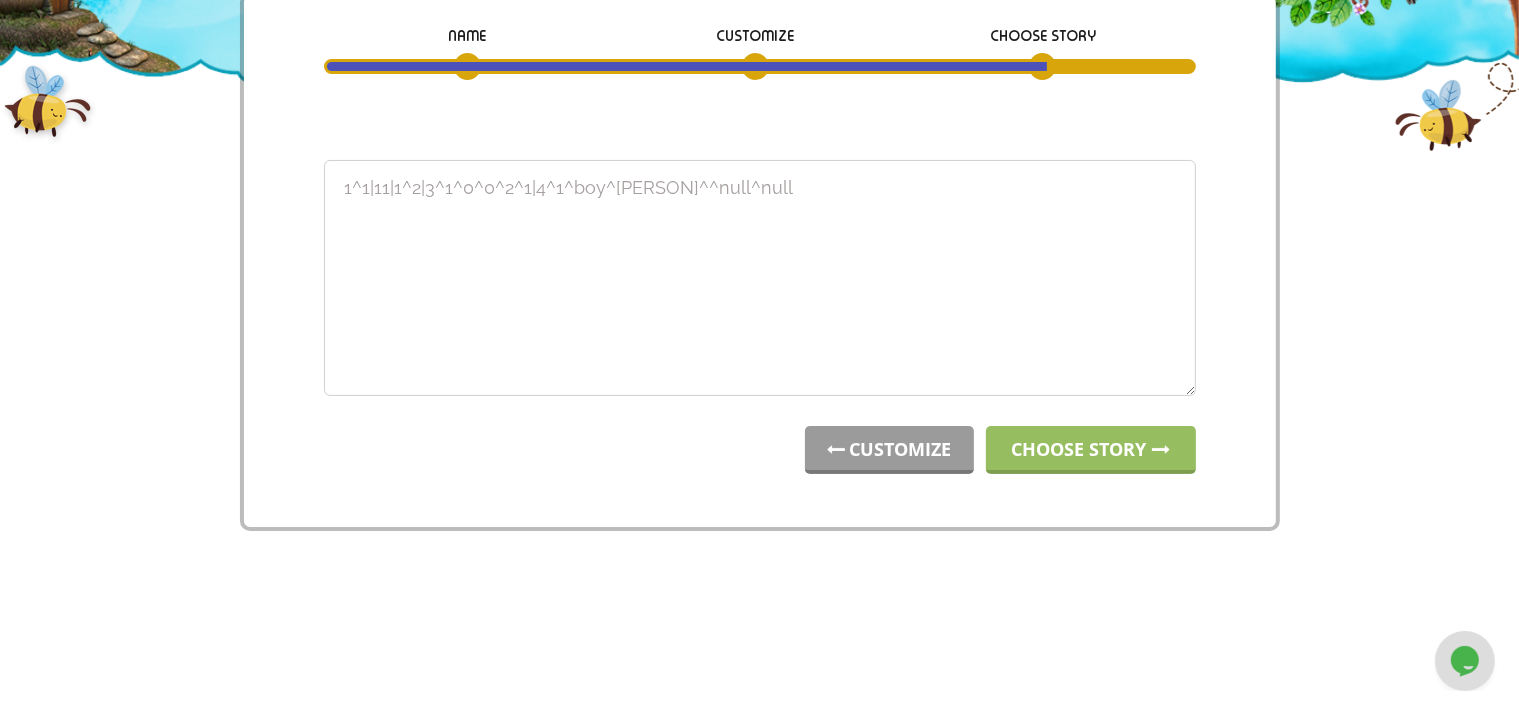 scroll, scrollTop: 0, scrollLeft: 0, axis: both 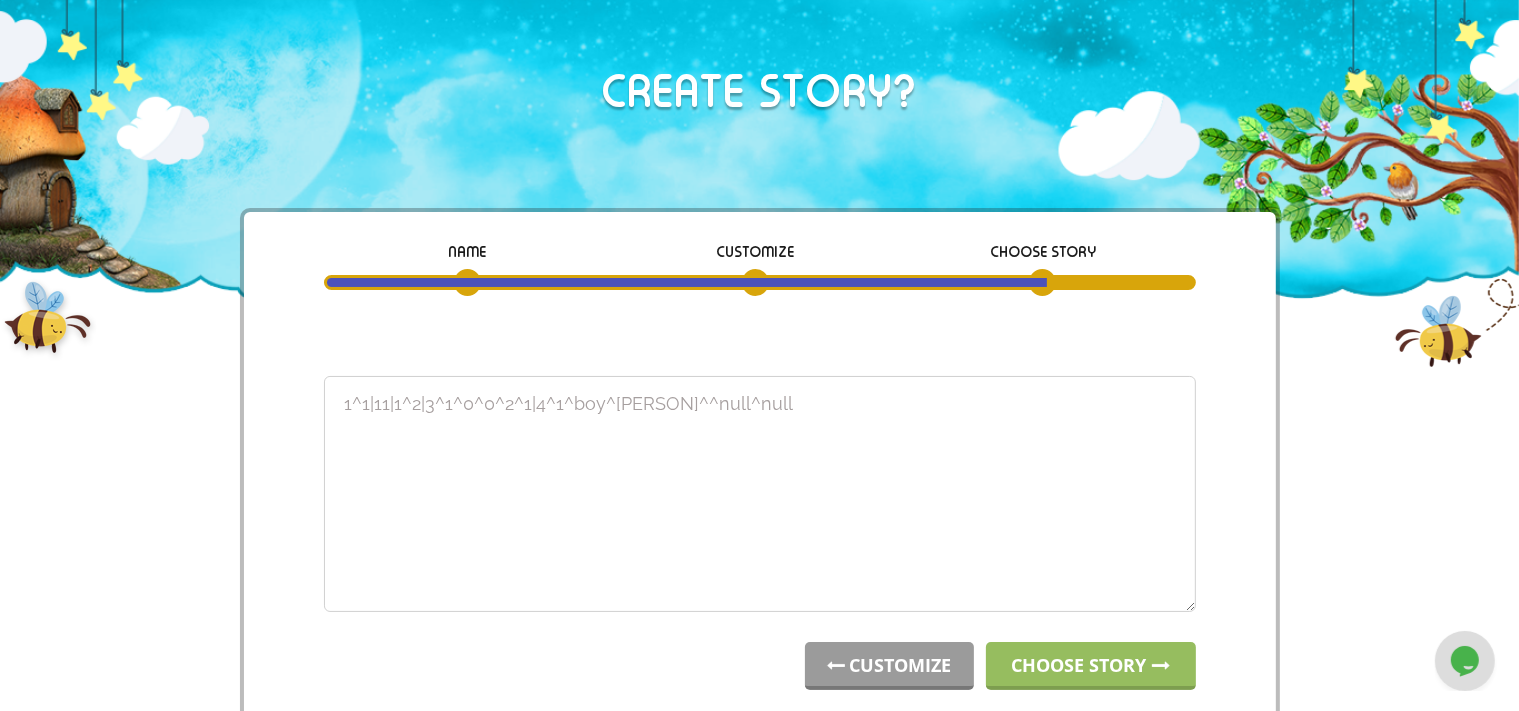 drag, startPoint x: 830, startPoint y: 420, endPoint x: 145, endPoint y: 373, distance: 686.61053 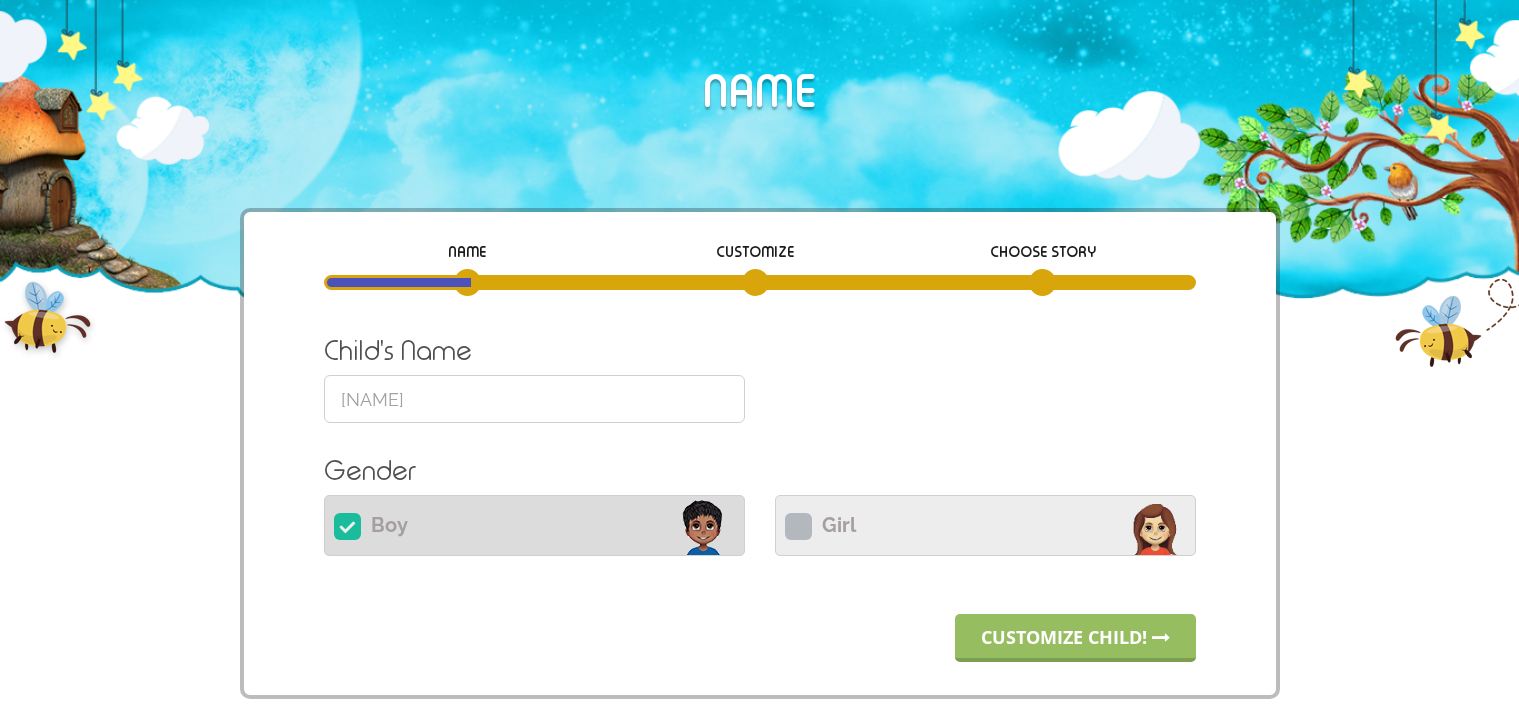scroll, scrollTop: 0, scrollLeft: 0, axis: both 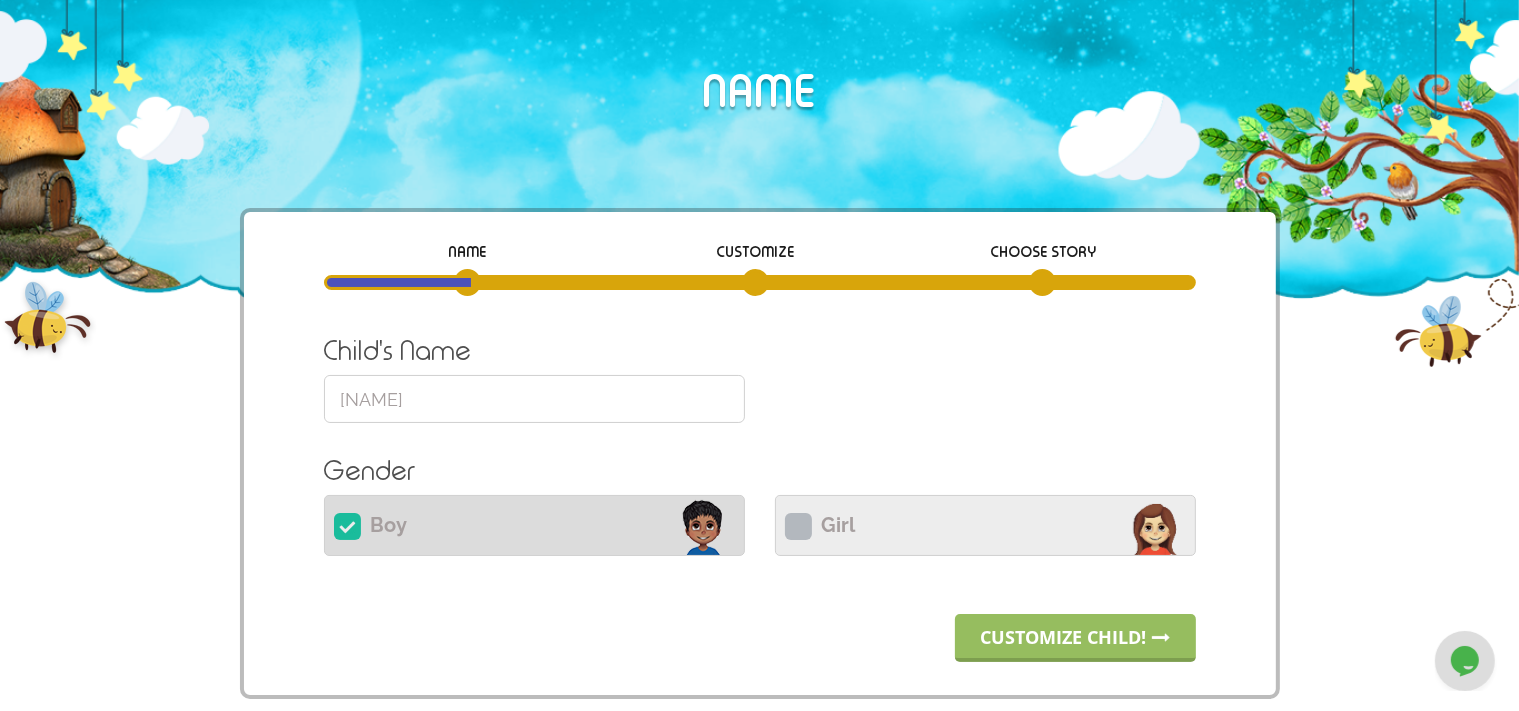 drag, startPoint x: 494, startPoint y: 399, endPoint x: 174, endPoint y: 394, distance: 320.03906 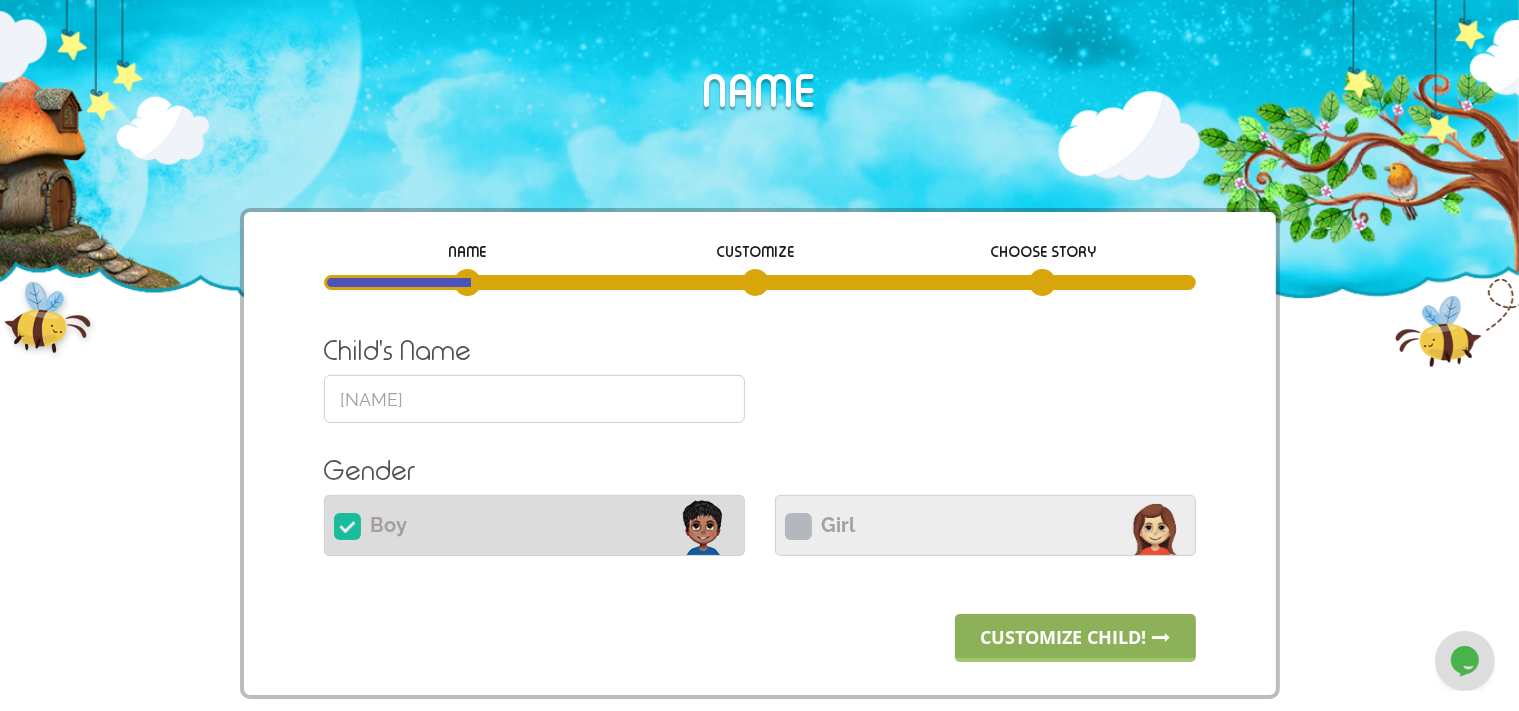 type on "[NAME]" 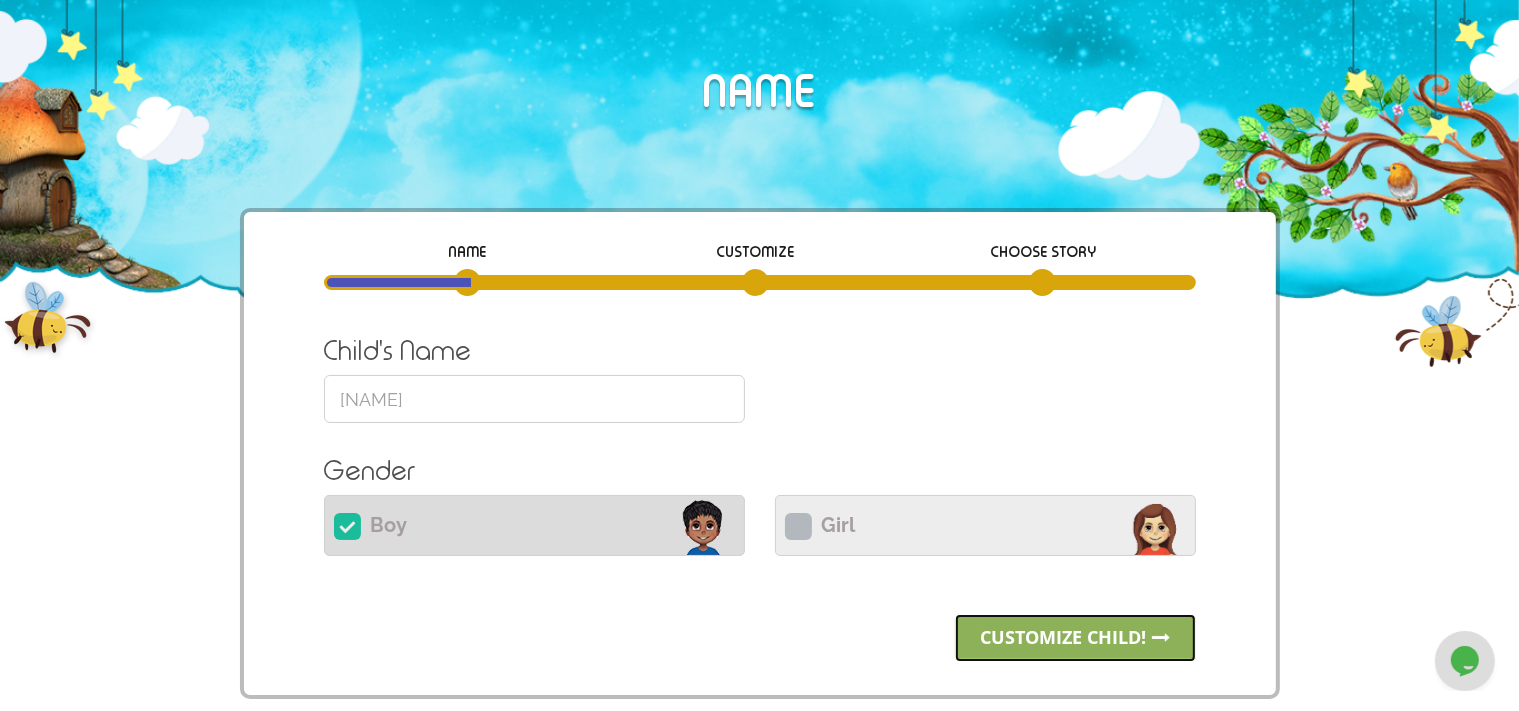 click on "Customize child!" at bounding box center [1075, 638] 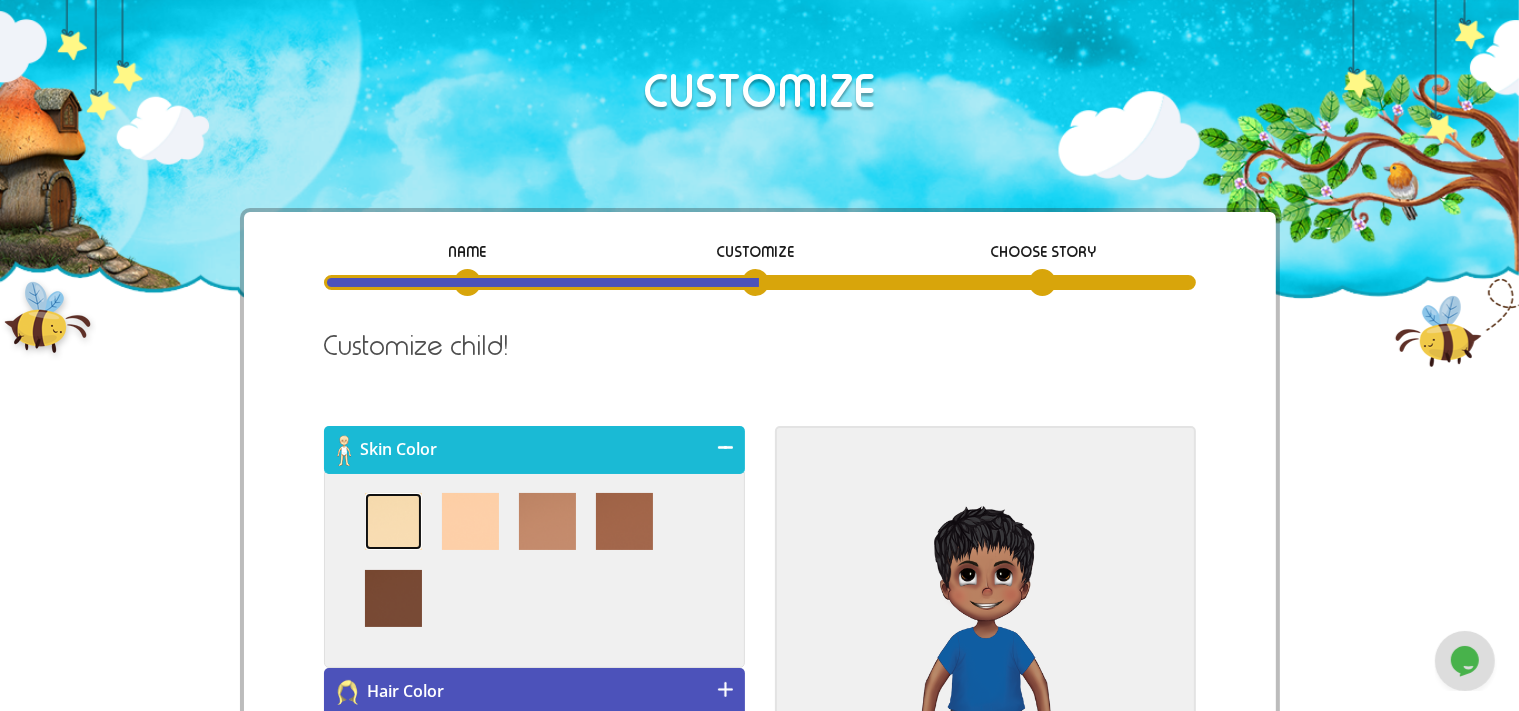 click at bounding box center [393, 521] 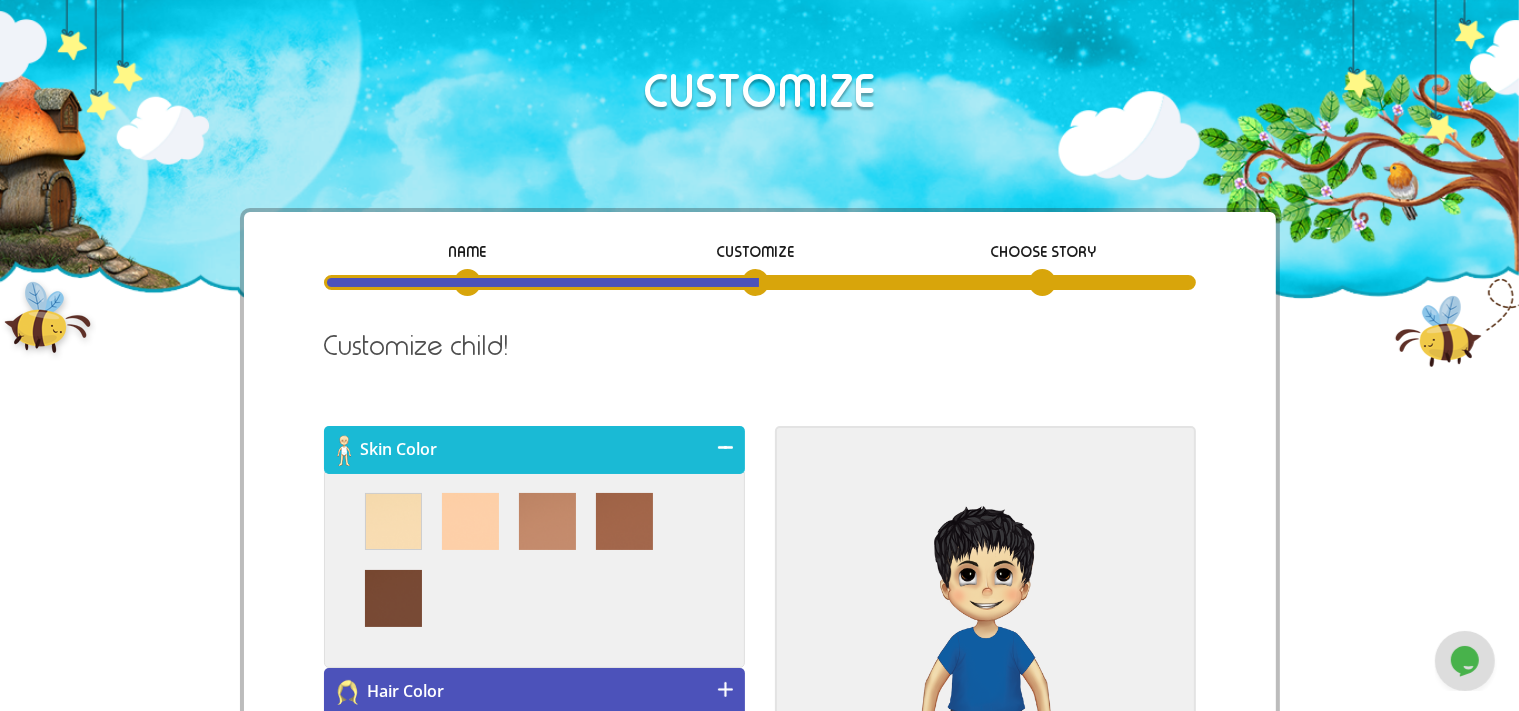 click at bounding box center (534, 570) 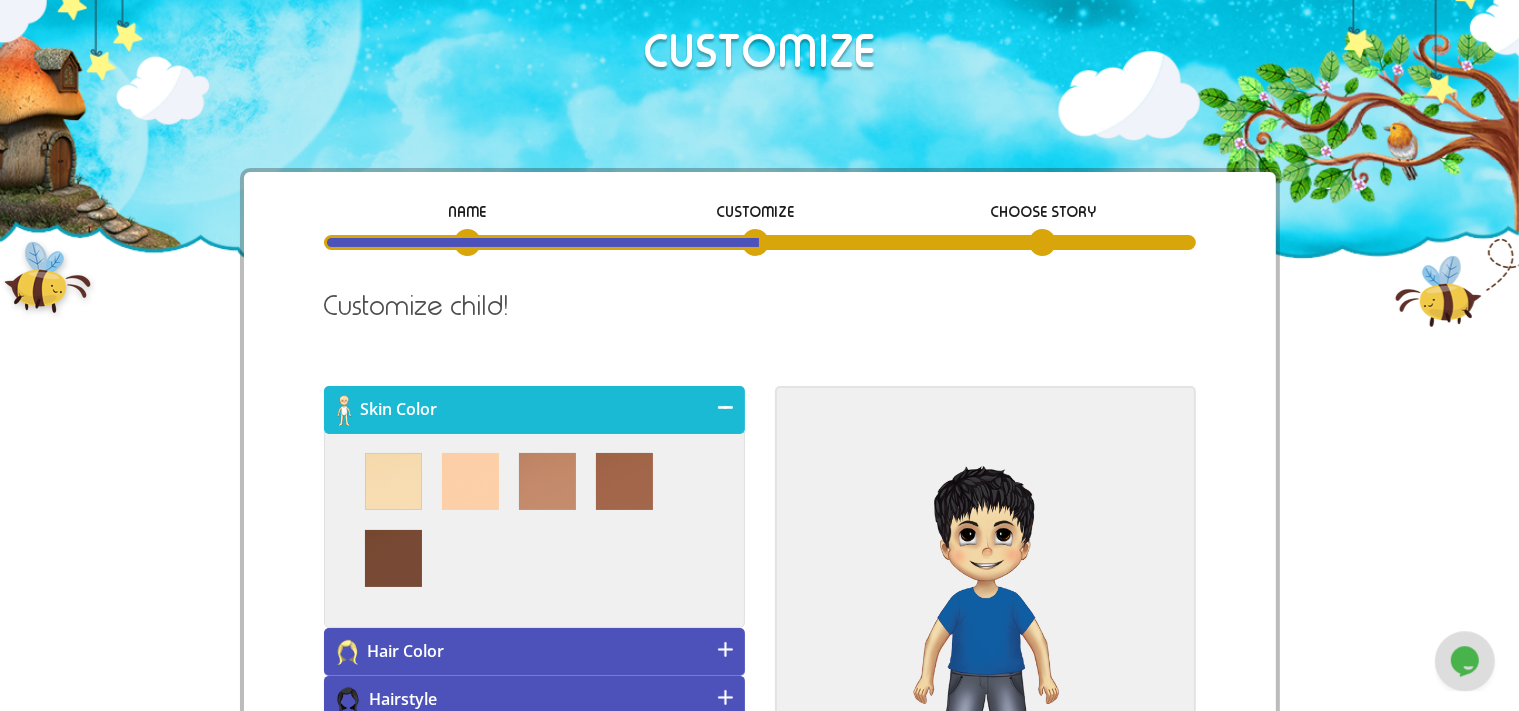 scroll, scrollTop: 52, scrollLeft: 0, axis: vertical 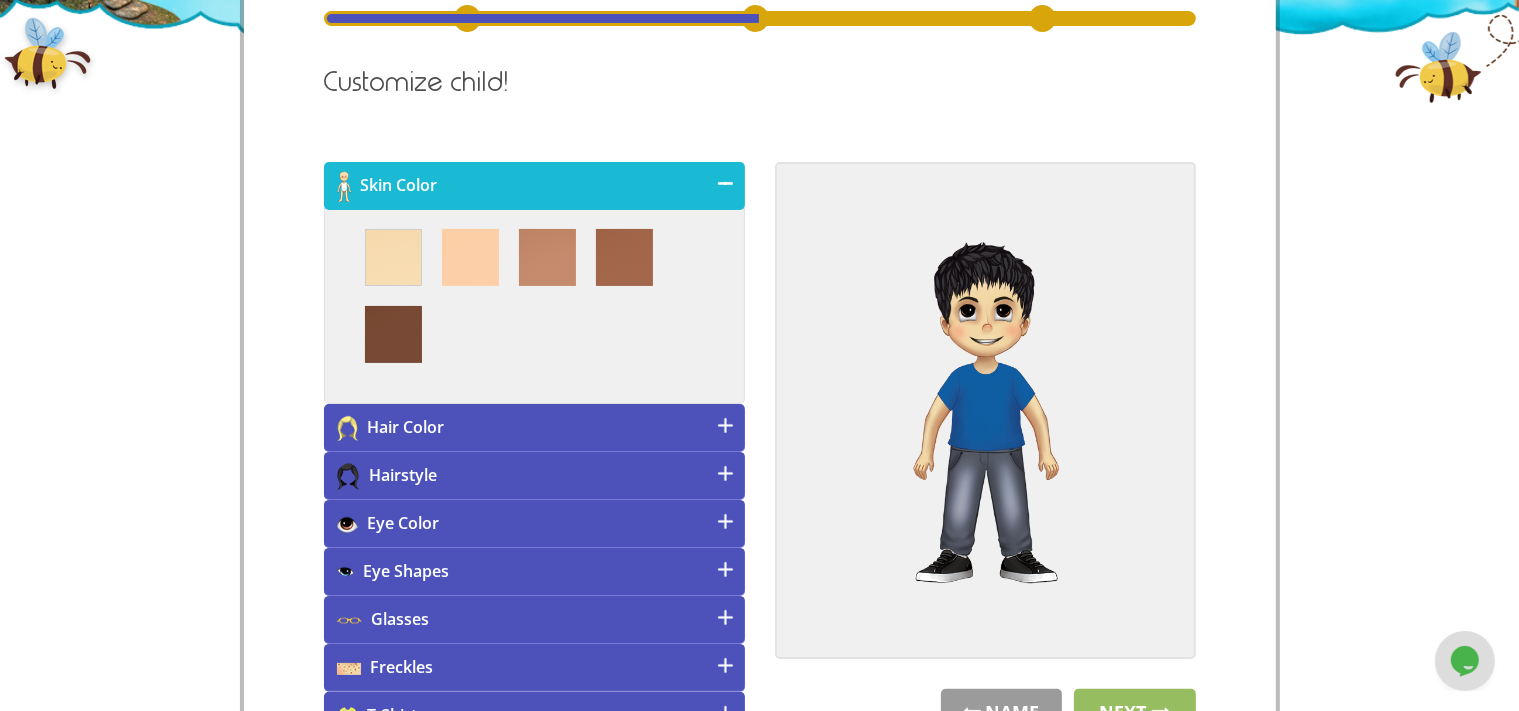click on "Eye Color" at bounding box center (534, 524) 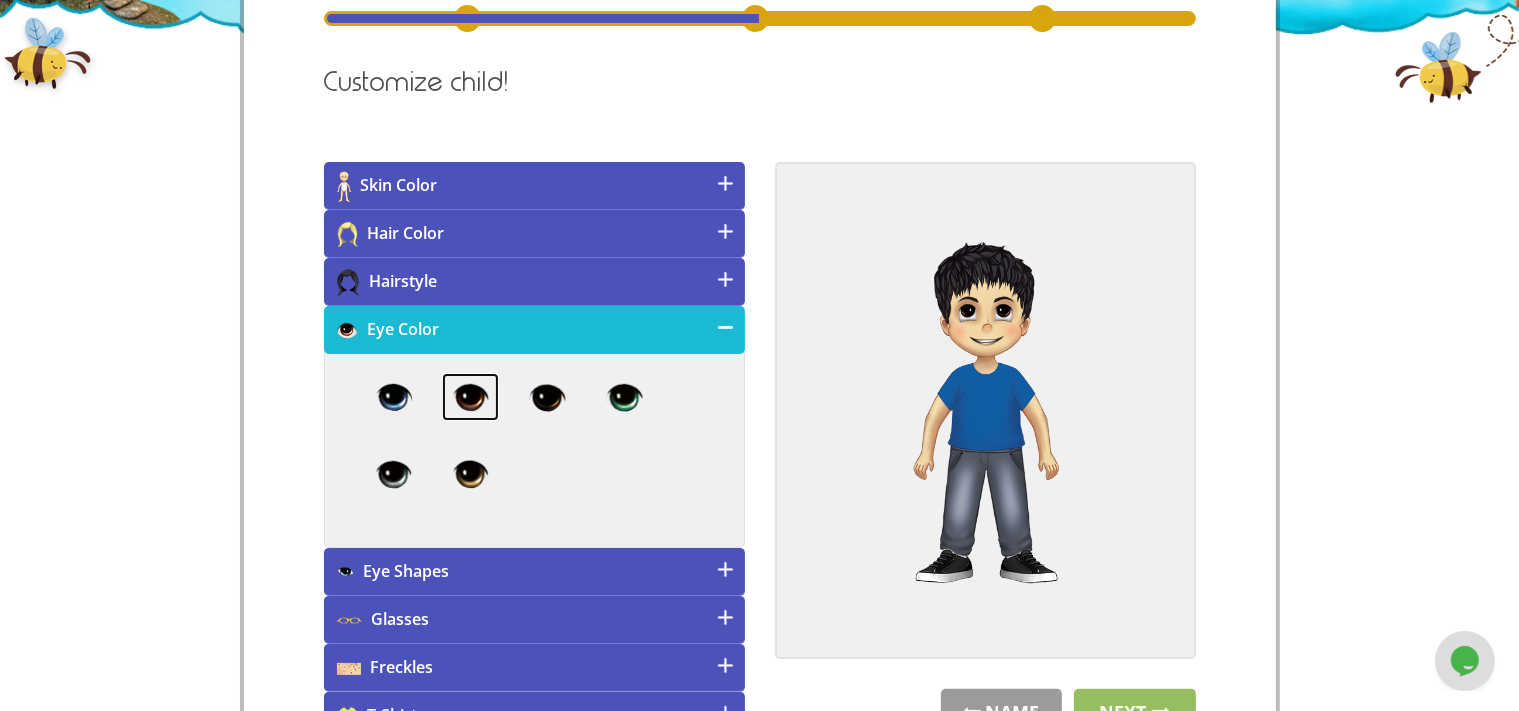 click at bounding box center (470, 397) 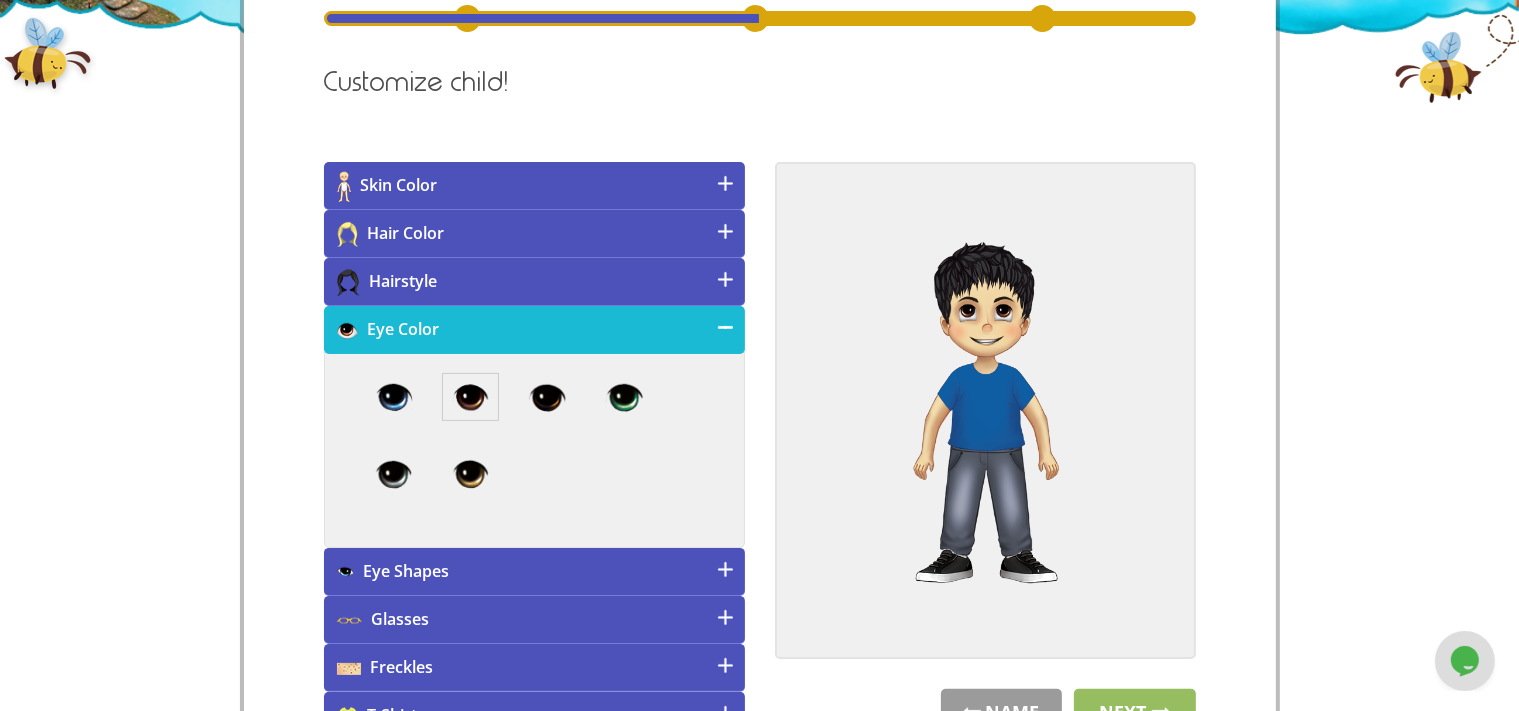 click on "Eye Shapes" at bounding box center [534, 572] 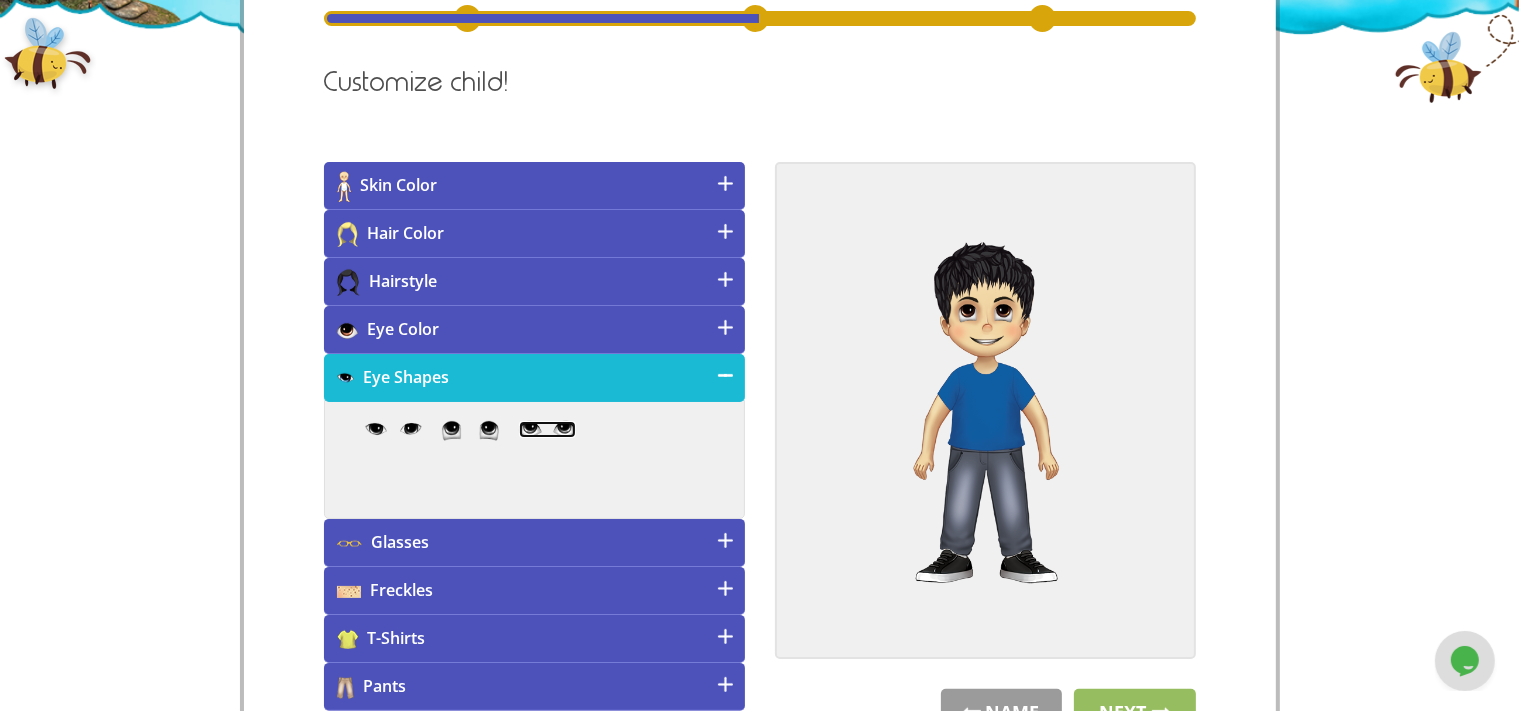 click at bounding box center (547, 430) 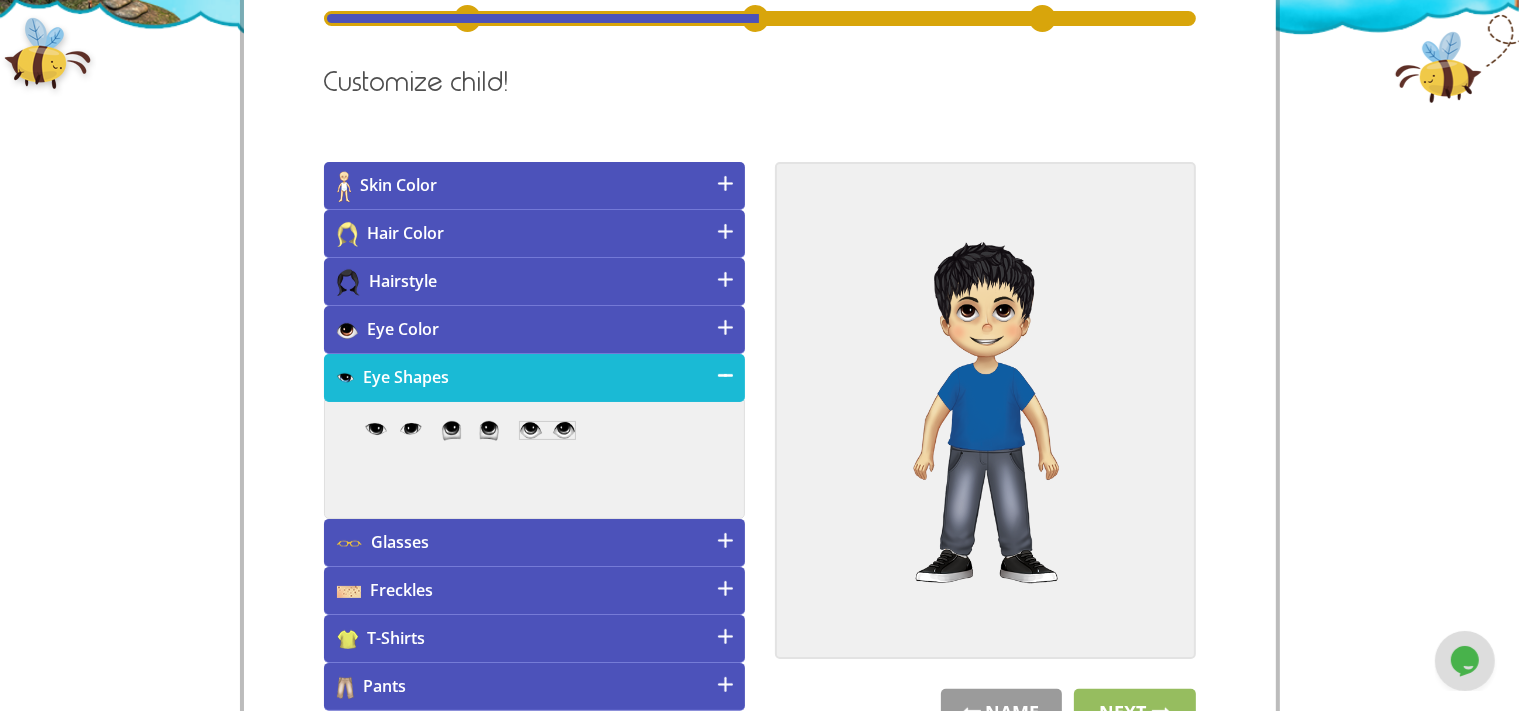 click on "Hair Color" at bounding box center [534, 234] 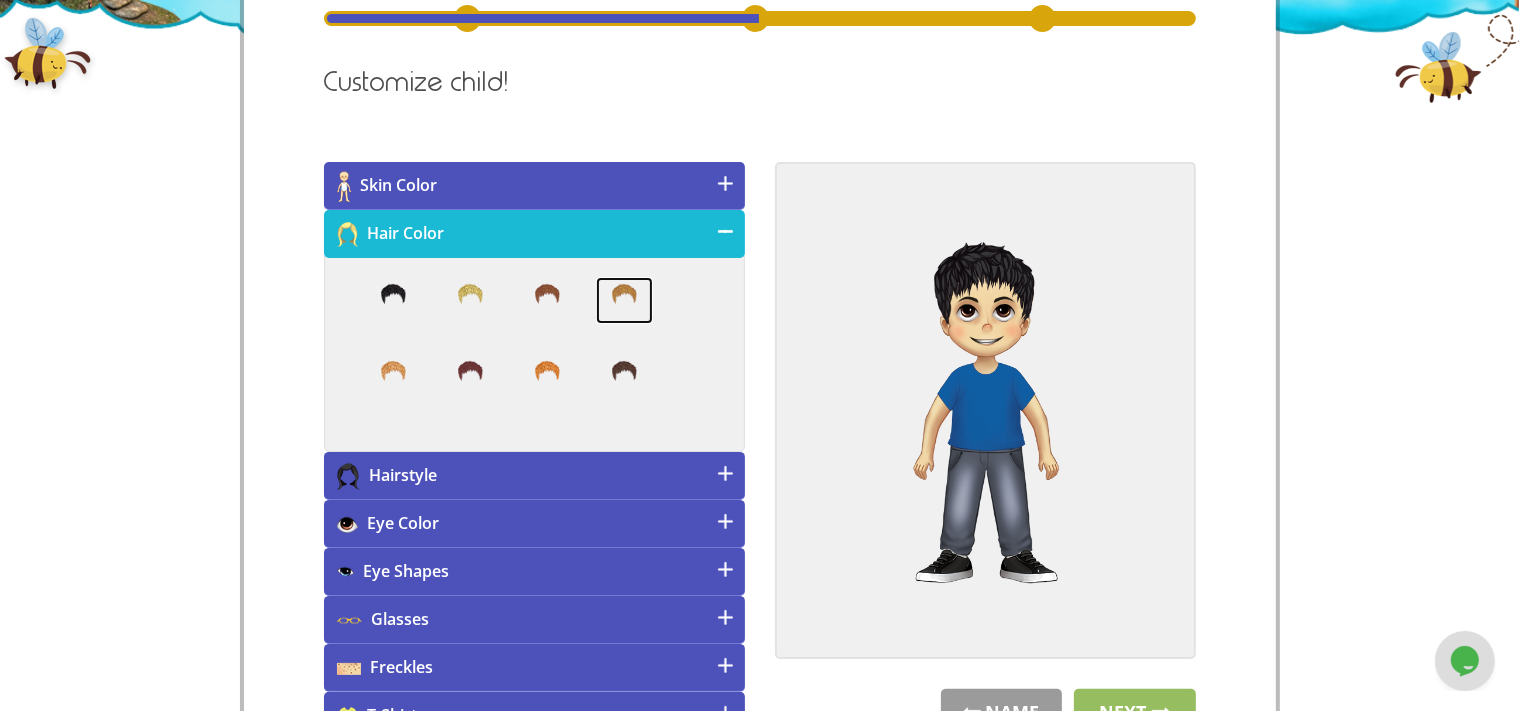 click at bounding box center (624, 301) 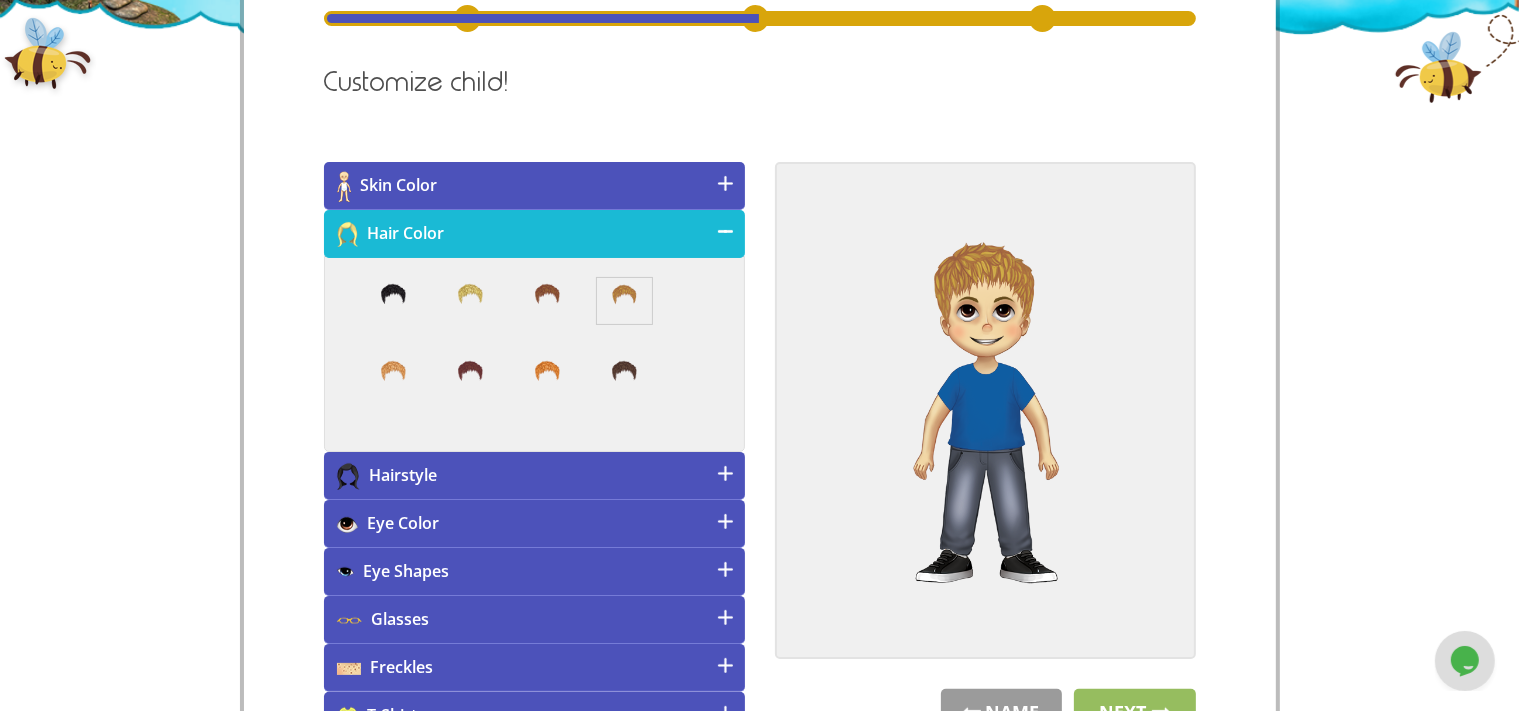 click on "Hairstyle" at bounding box center (534, 476) 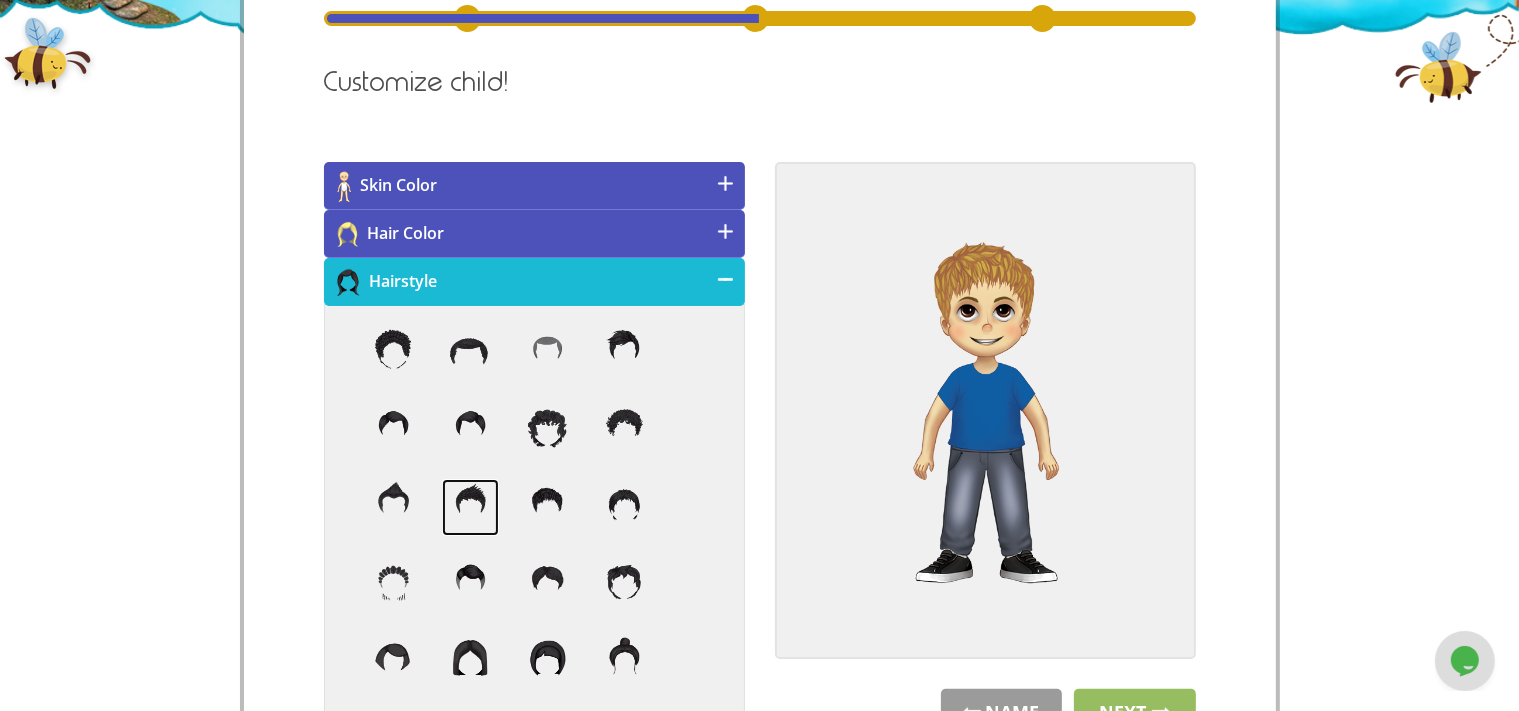 click at bounding box center [470, 507] 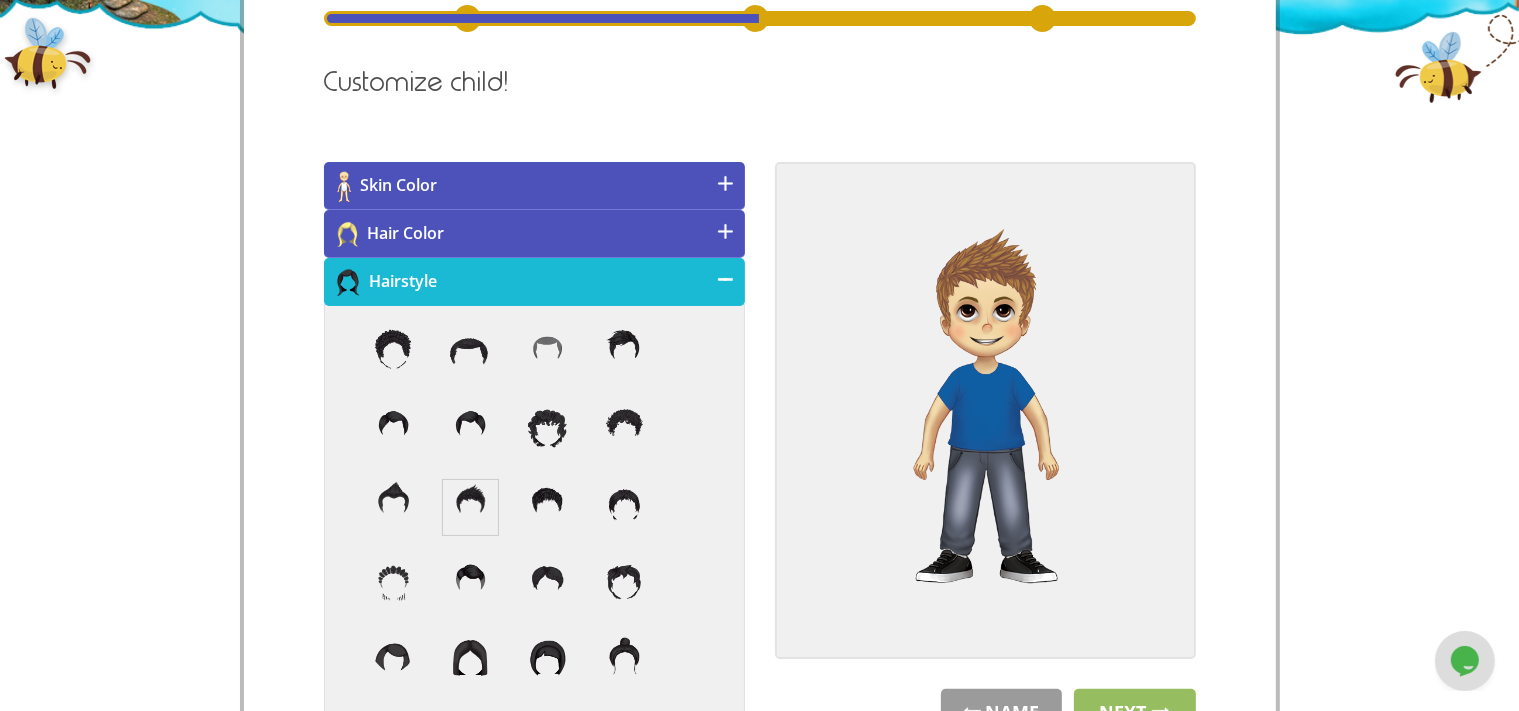 click on "Hairstyle" at bounding box center (534, 282) 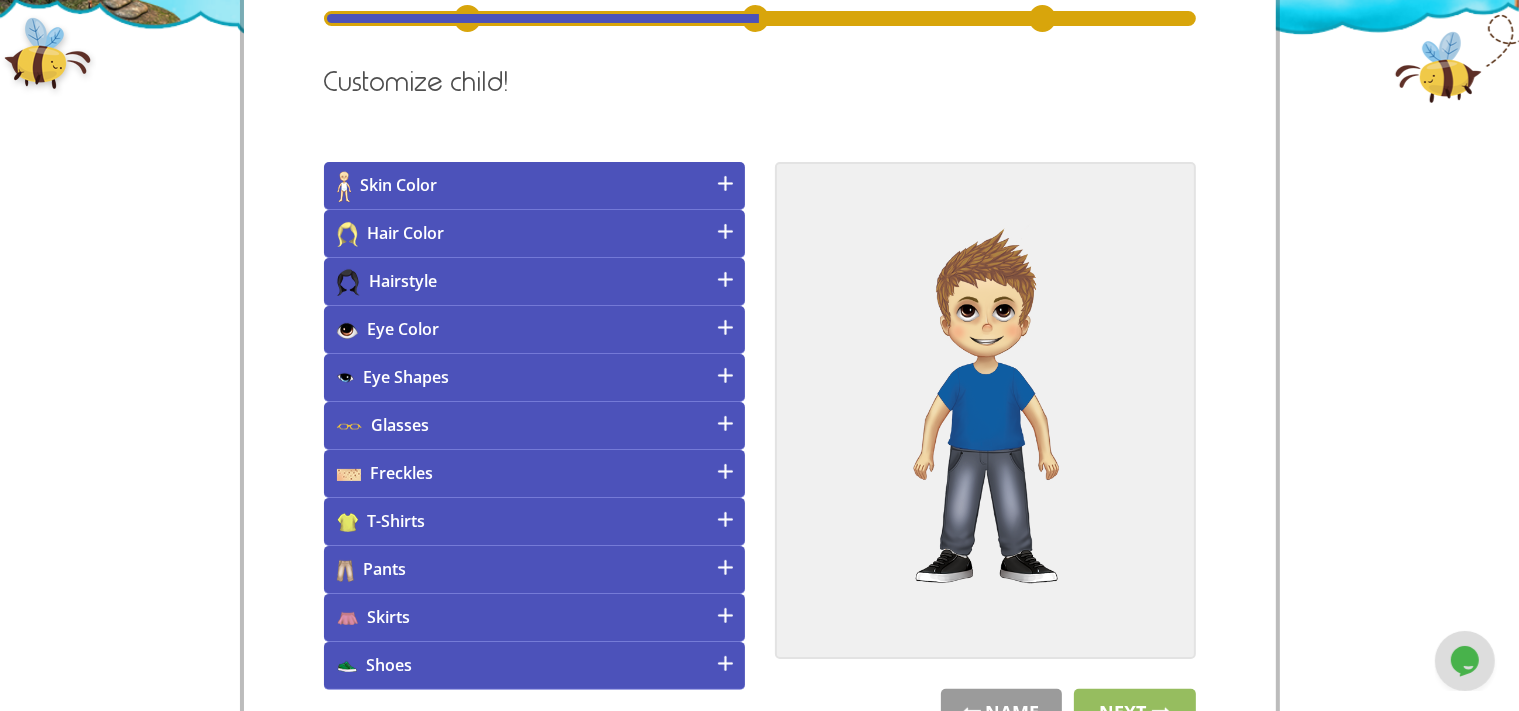 click on "Pants" at bounding box center (534, 570) 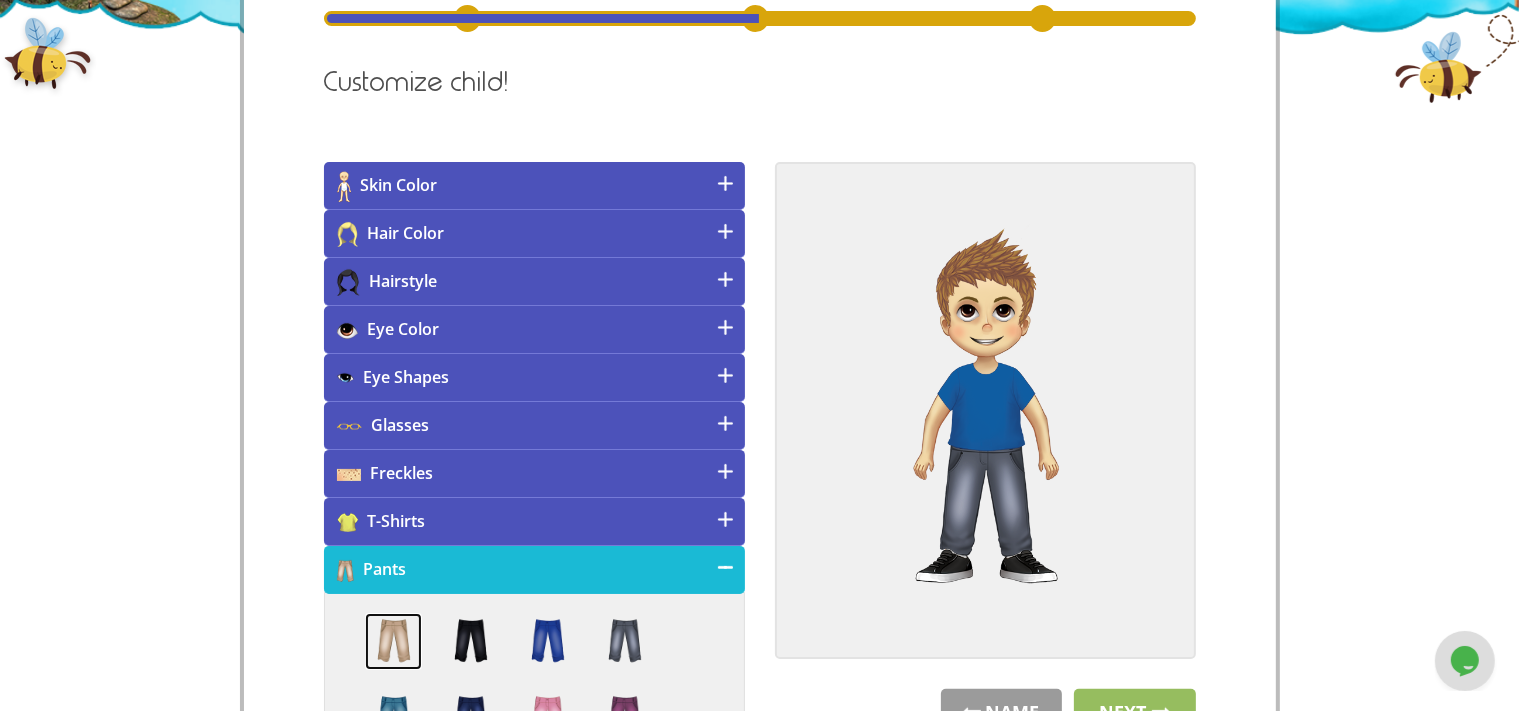 click at bounding box center (393, 641) 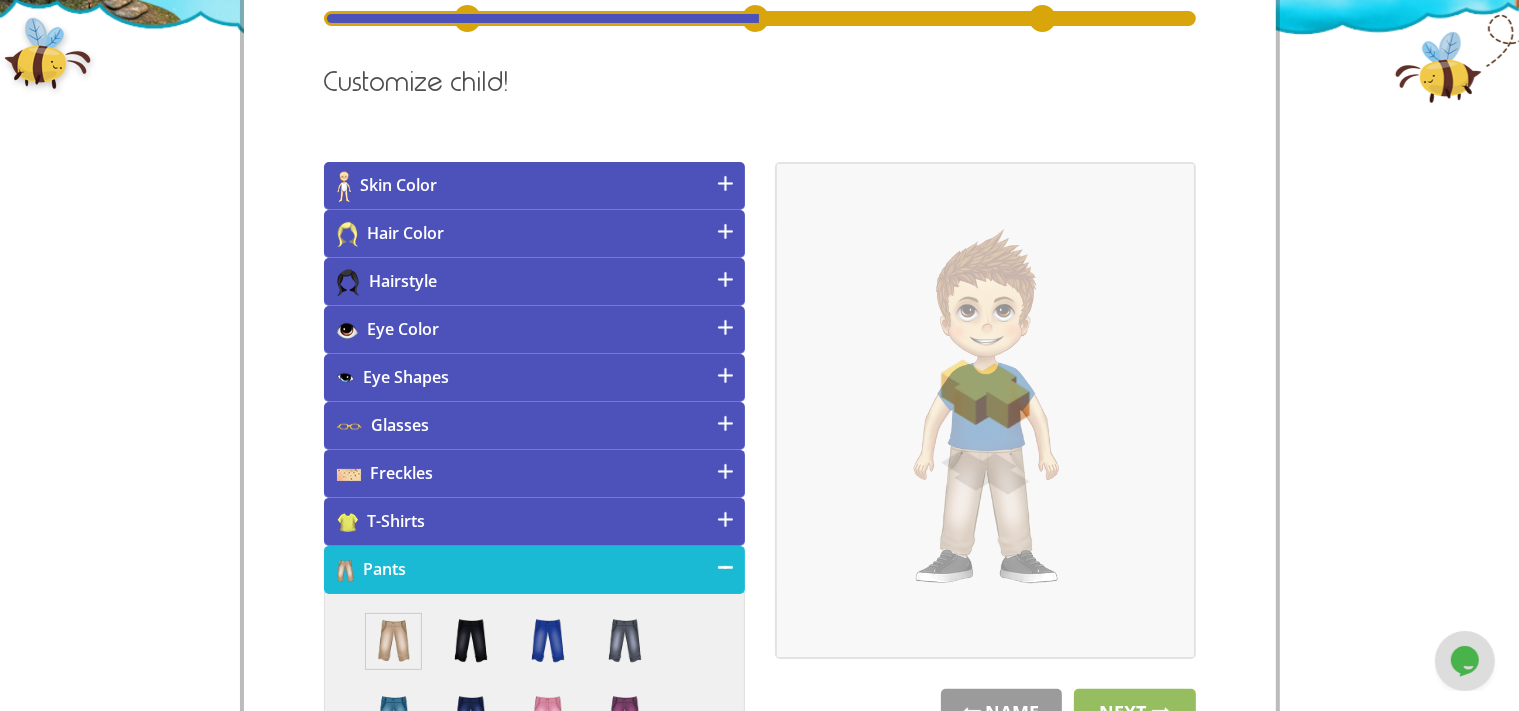 click on "T-Shirts" at bounding box center [534, 522] 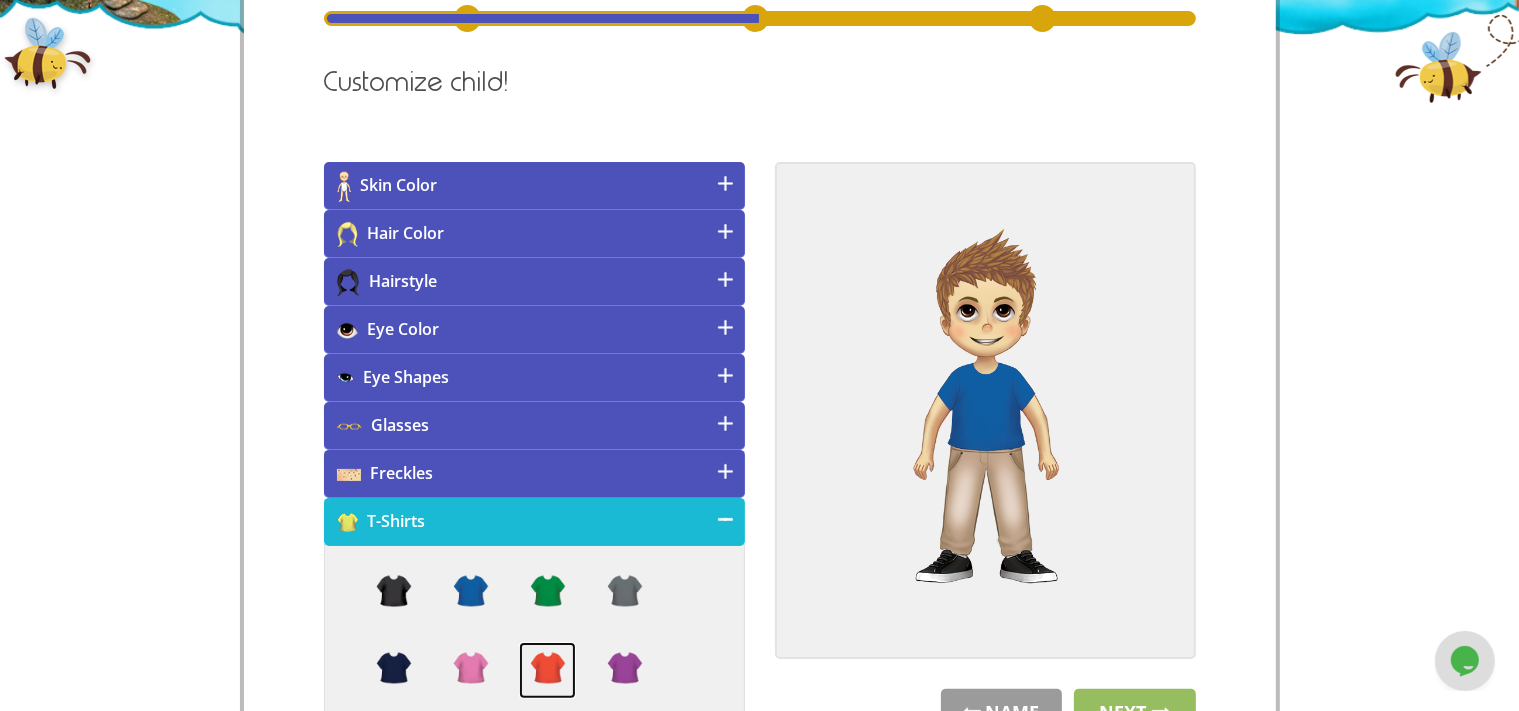 click at bounding box center [547, 670] 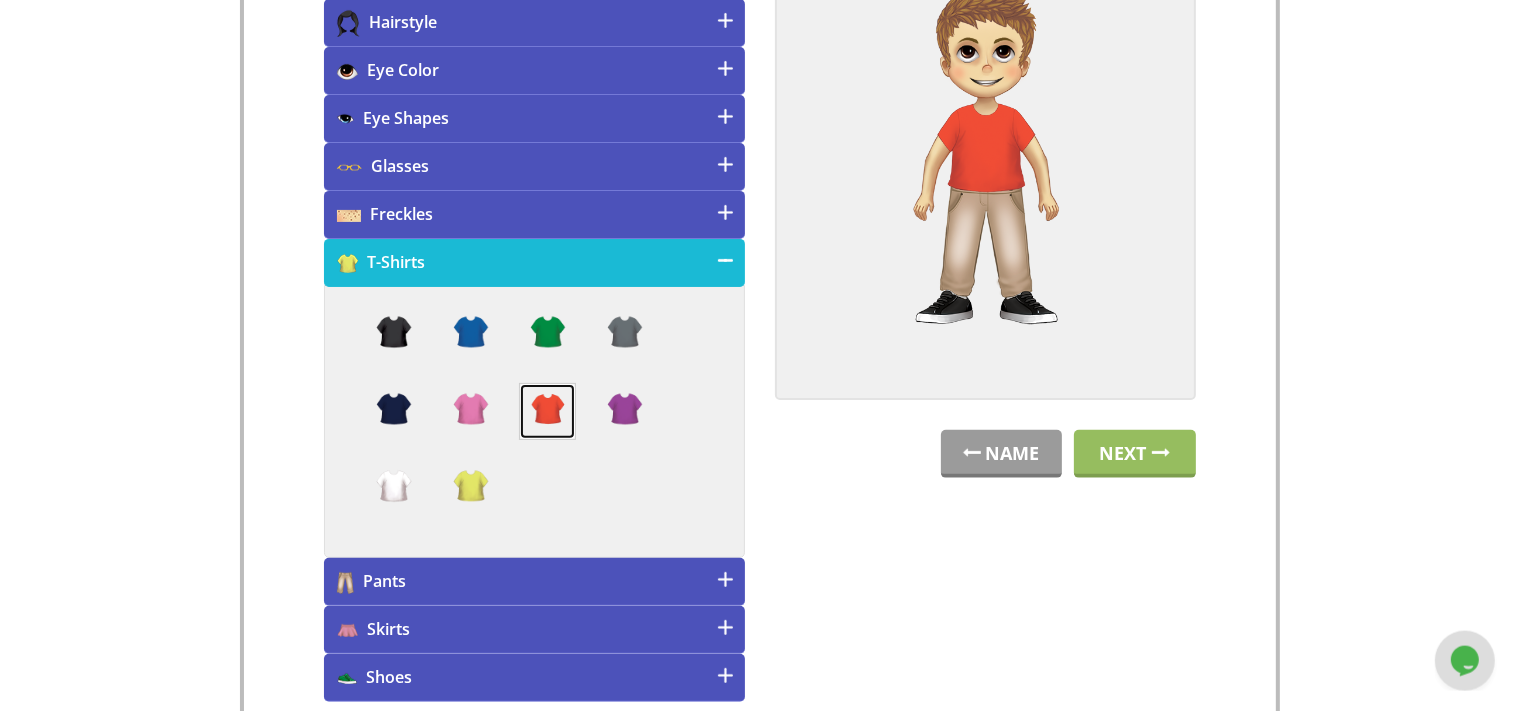 scroll, scrollTop: 728, scrollLeft: 0, axis: vertical 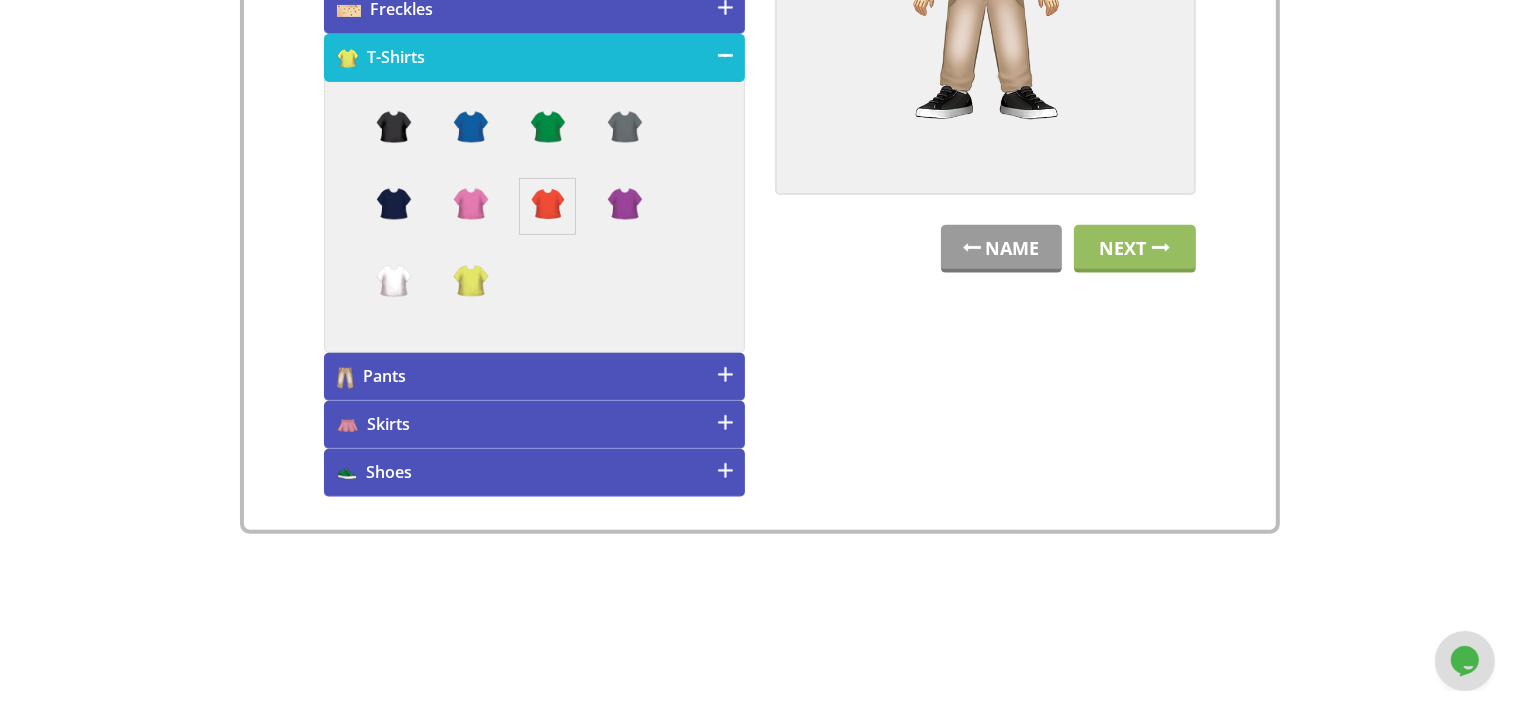 click on "Shoes" at bounding box center (534, 473) 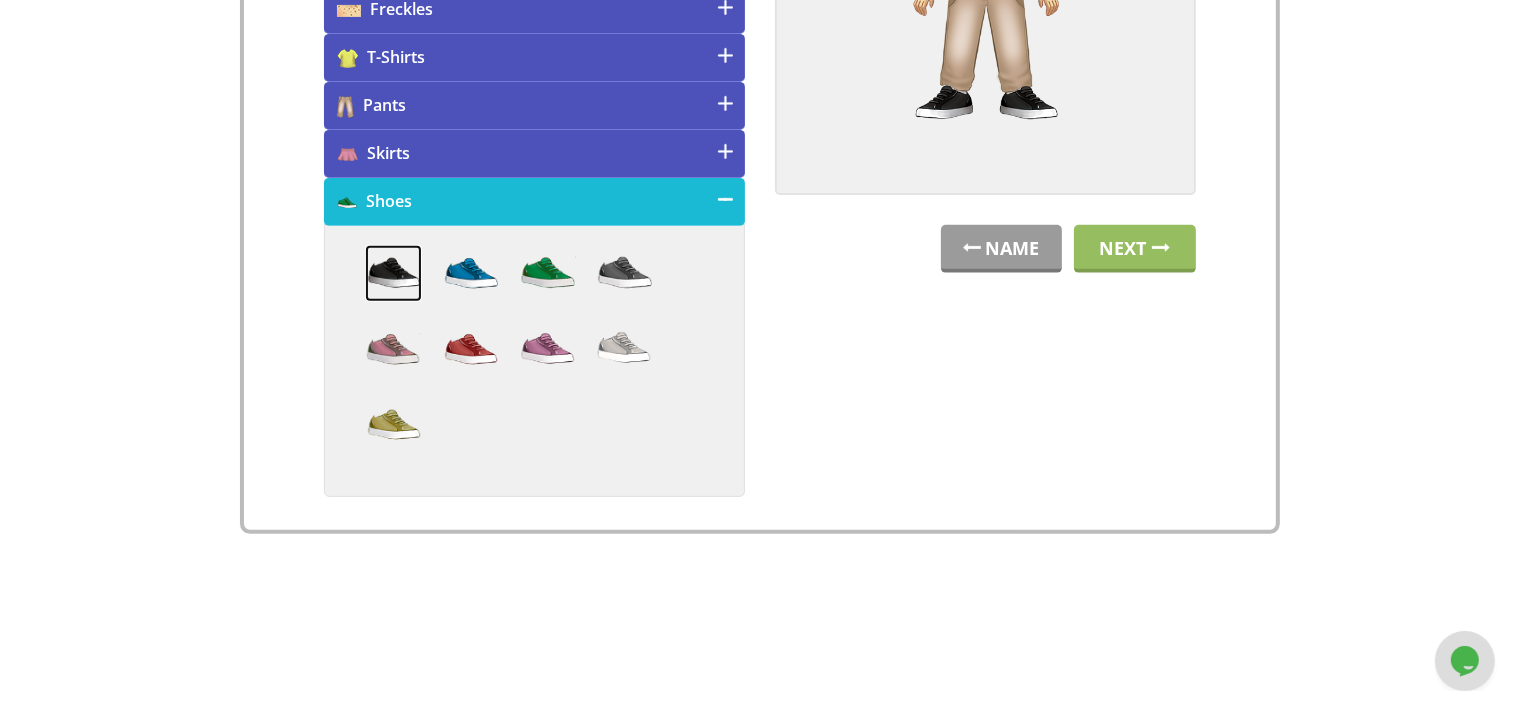 click at bounding box center [393, 273] 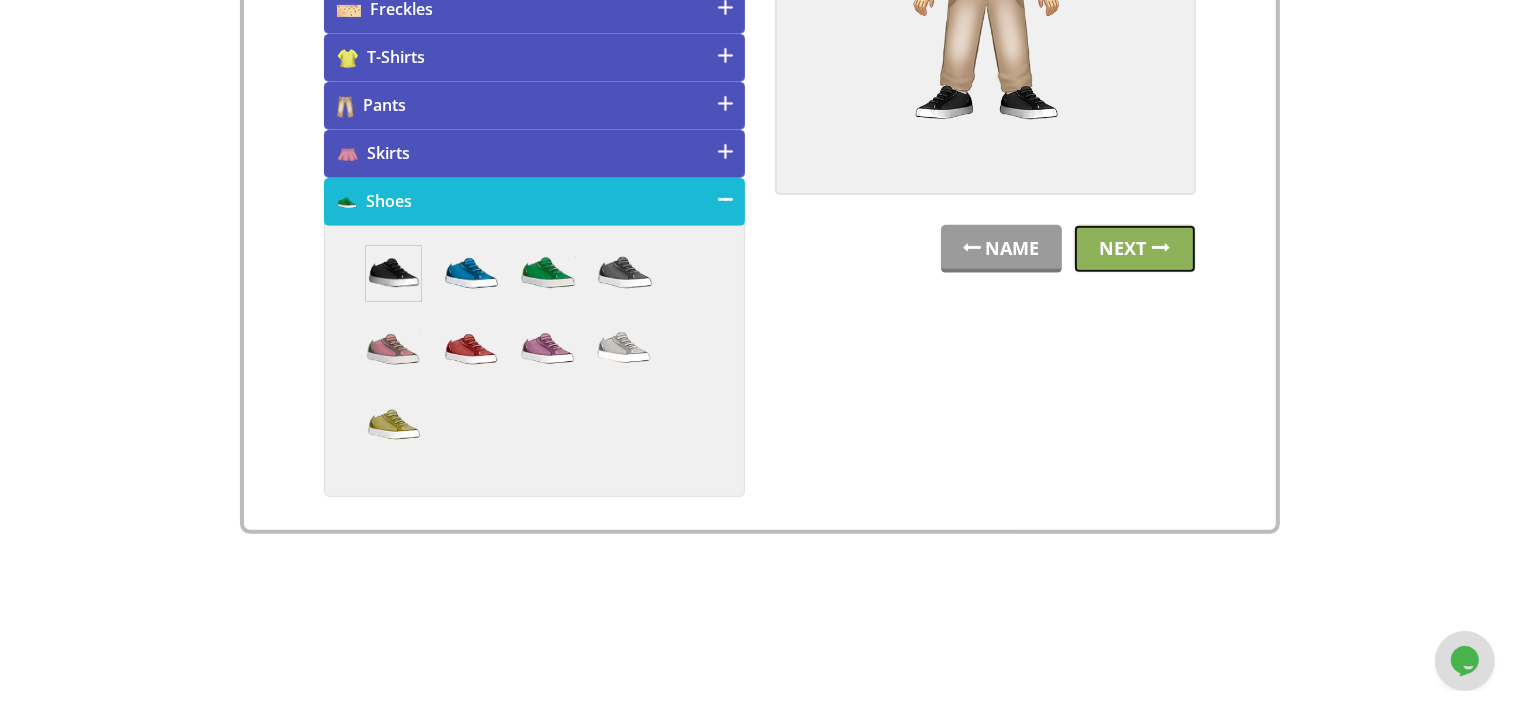 click on "Next" at bounding box center (1135, 249) 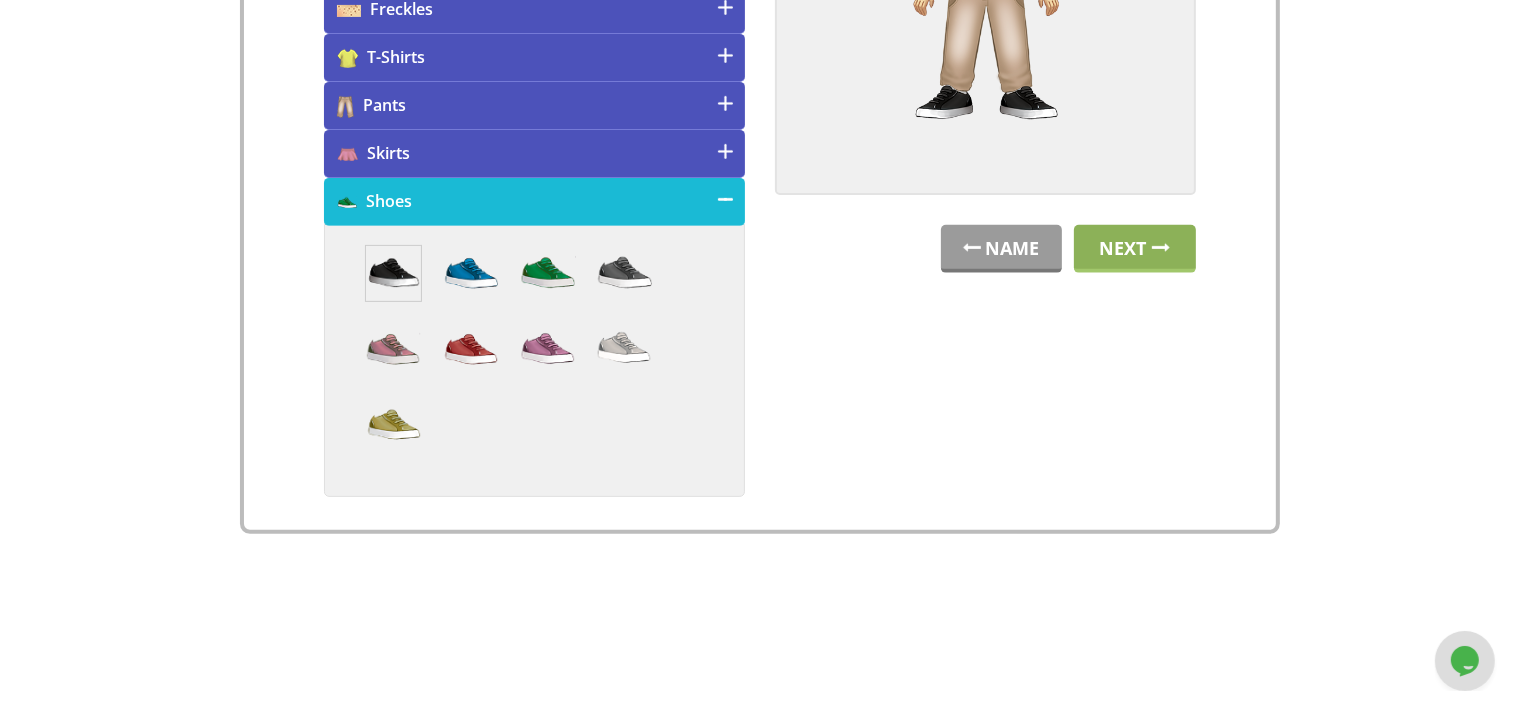 scroll, scrollTop: 0, scrollLeft: 0, axis: both 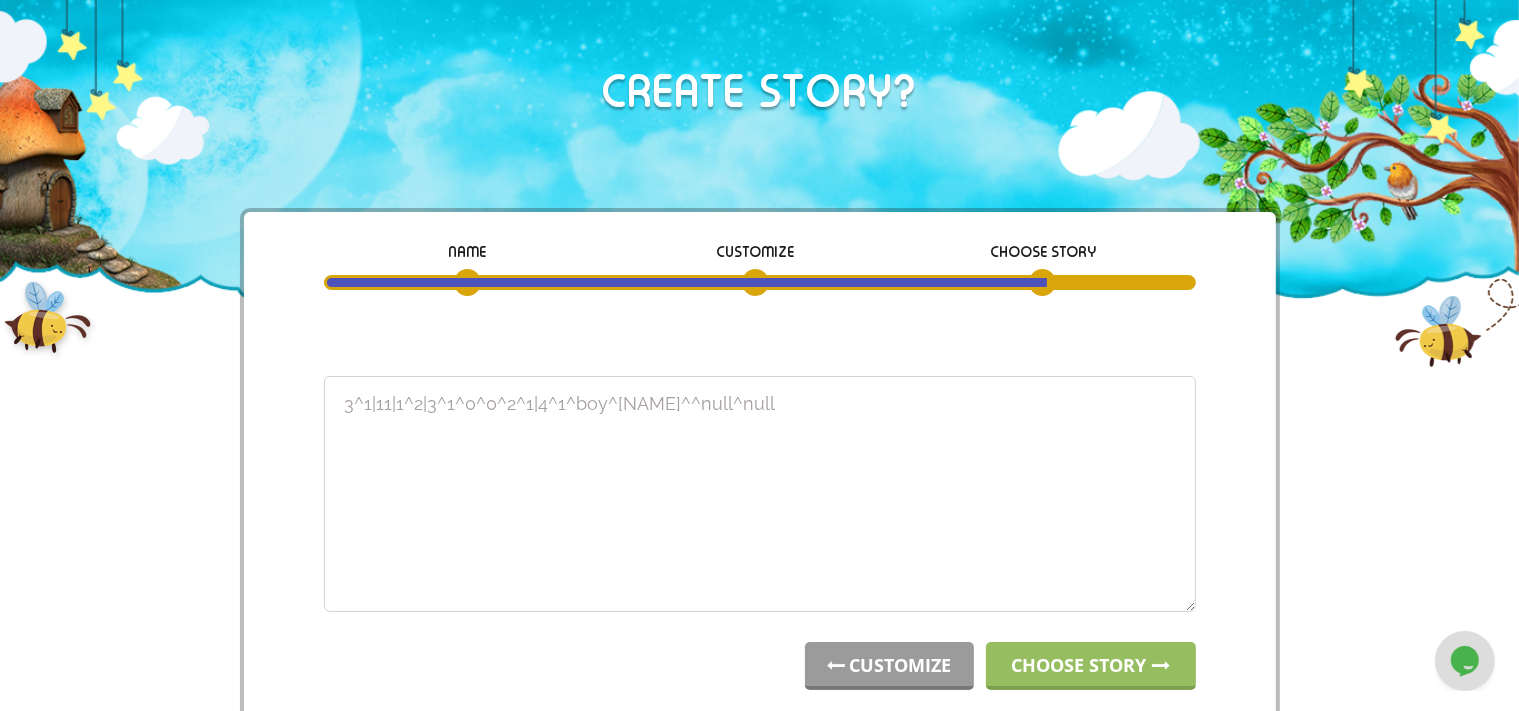 drag, startPoint x: 823, startPoint y: 388, endPoint x: 158, endPoint y: 357, distance: 665.72217 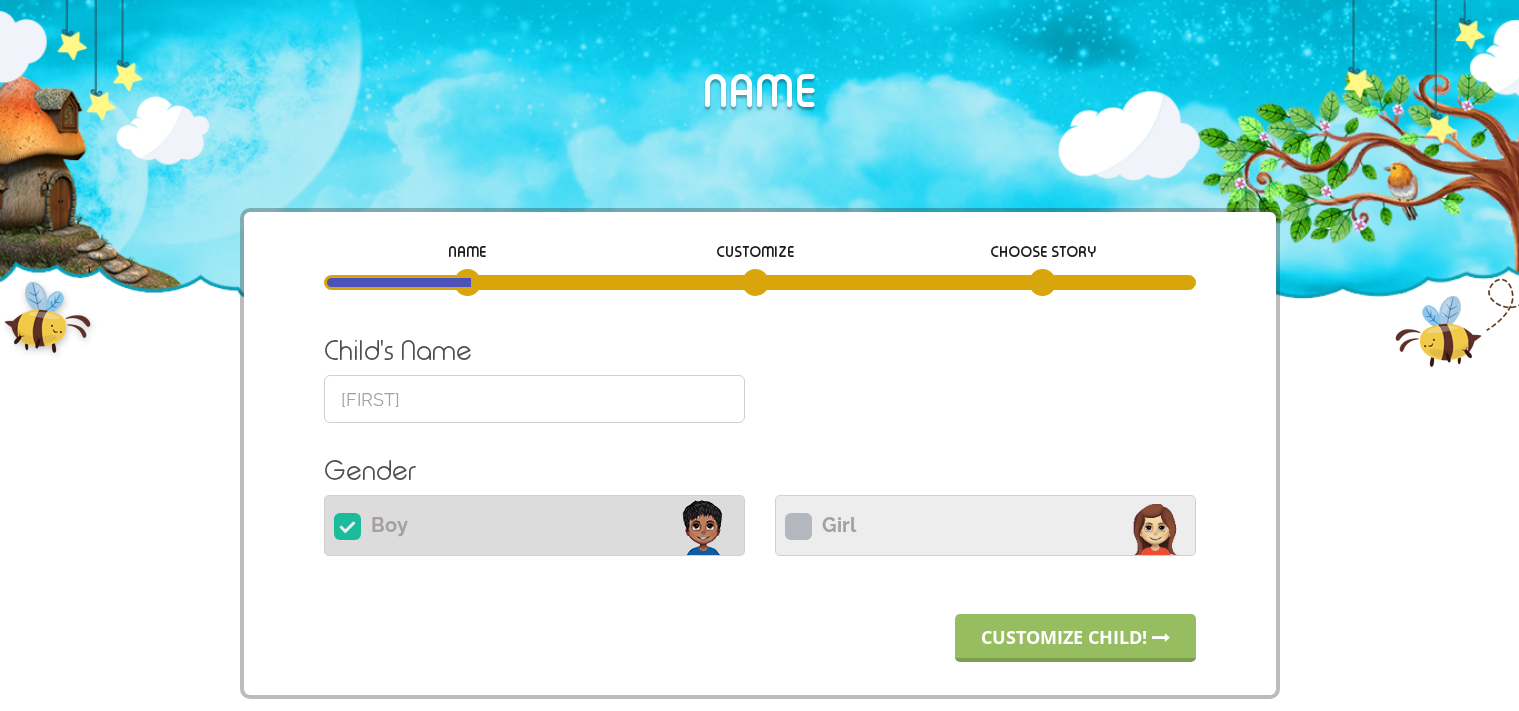 scroll, scrollTop: 0, scrollLeft: 0, axis: both 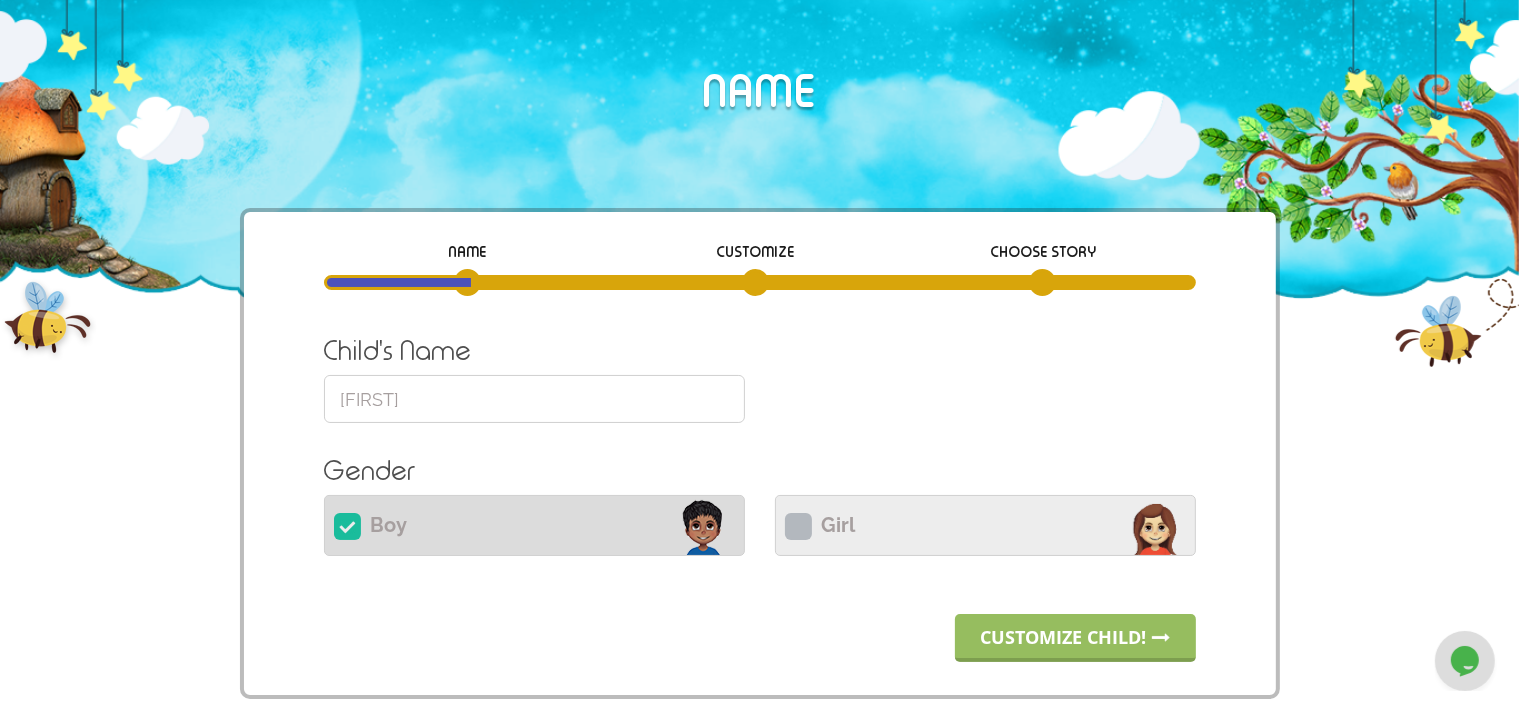 drag, startPoint x: 450, startPoint y: 402, endPoint x: 250, endPoint y: 396, distance: 200.08998 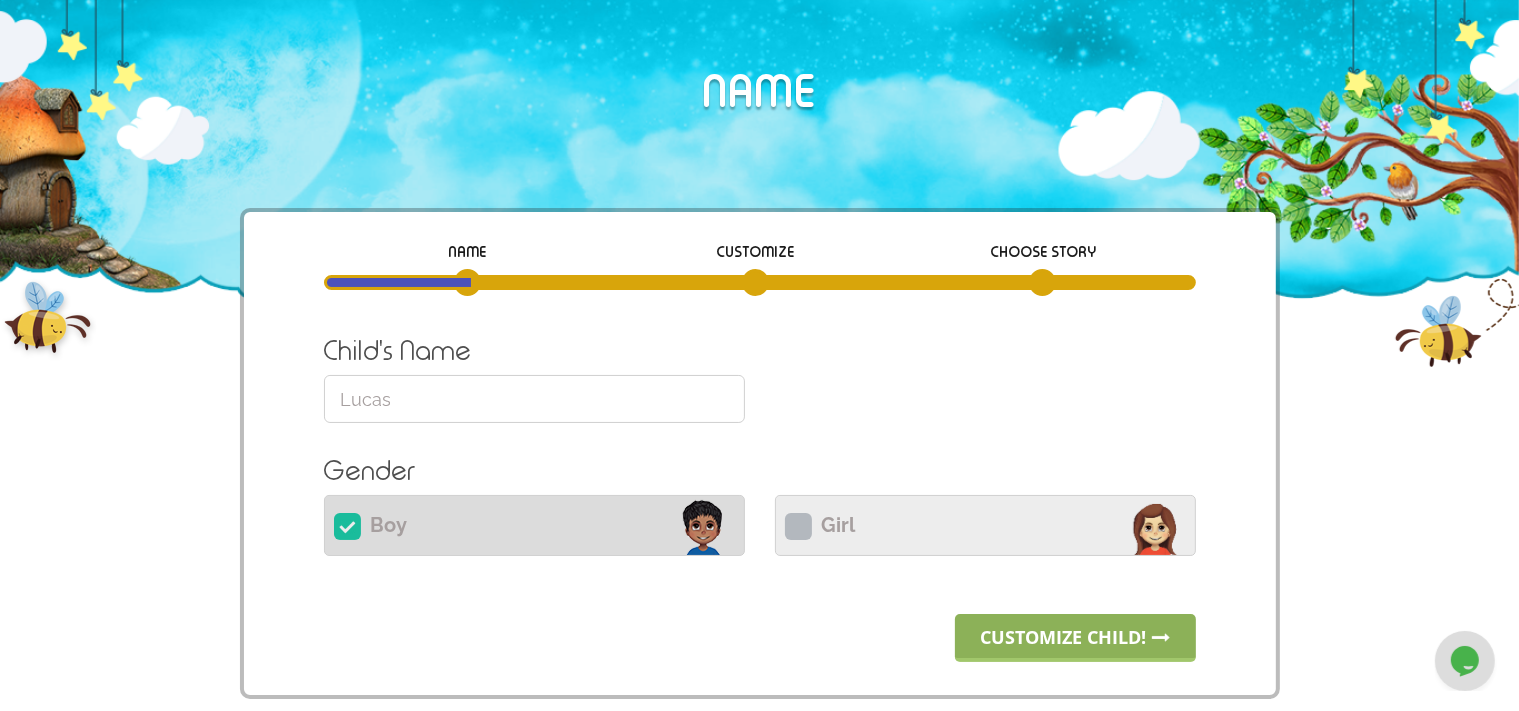 type on "Lucas" 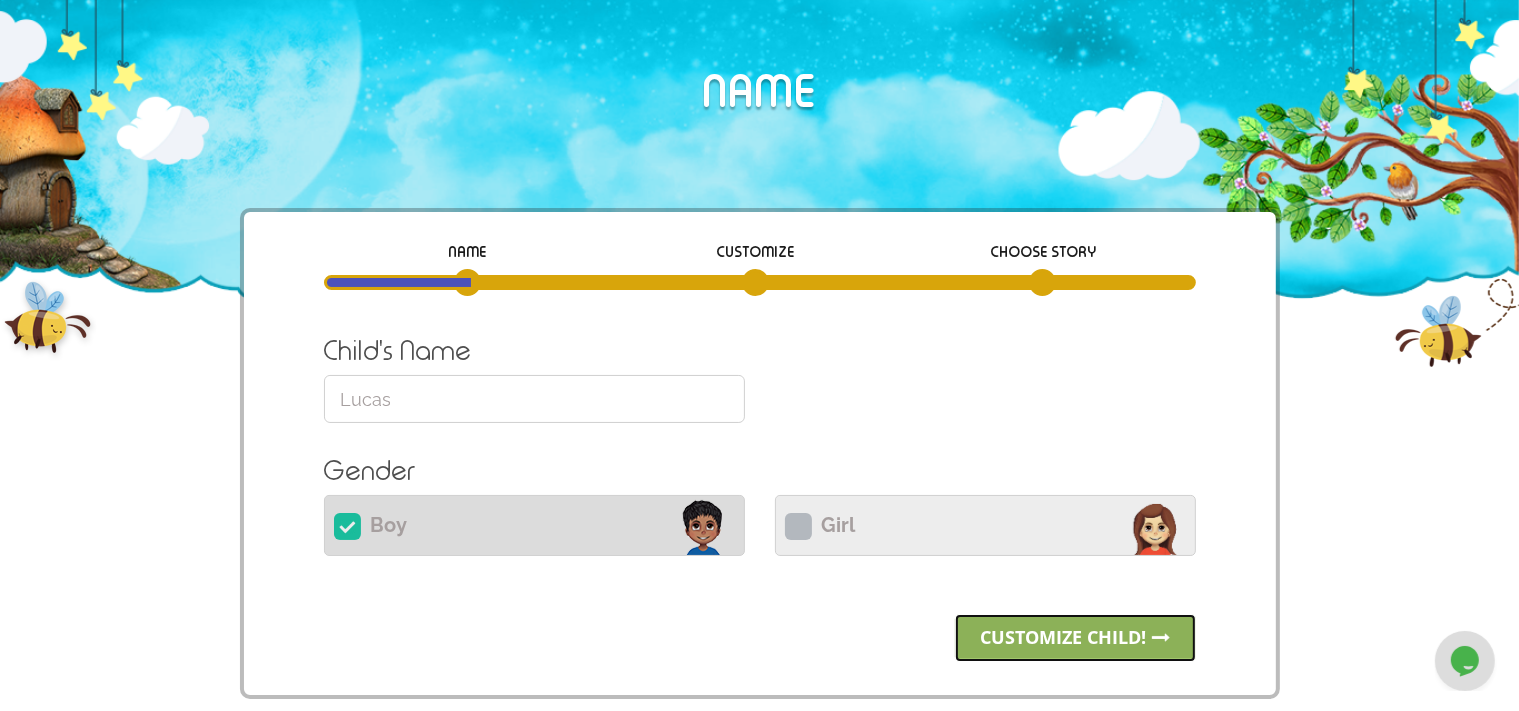 click on "Customize child!" at bounding box center (1075, 638) 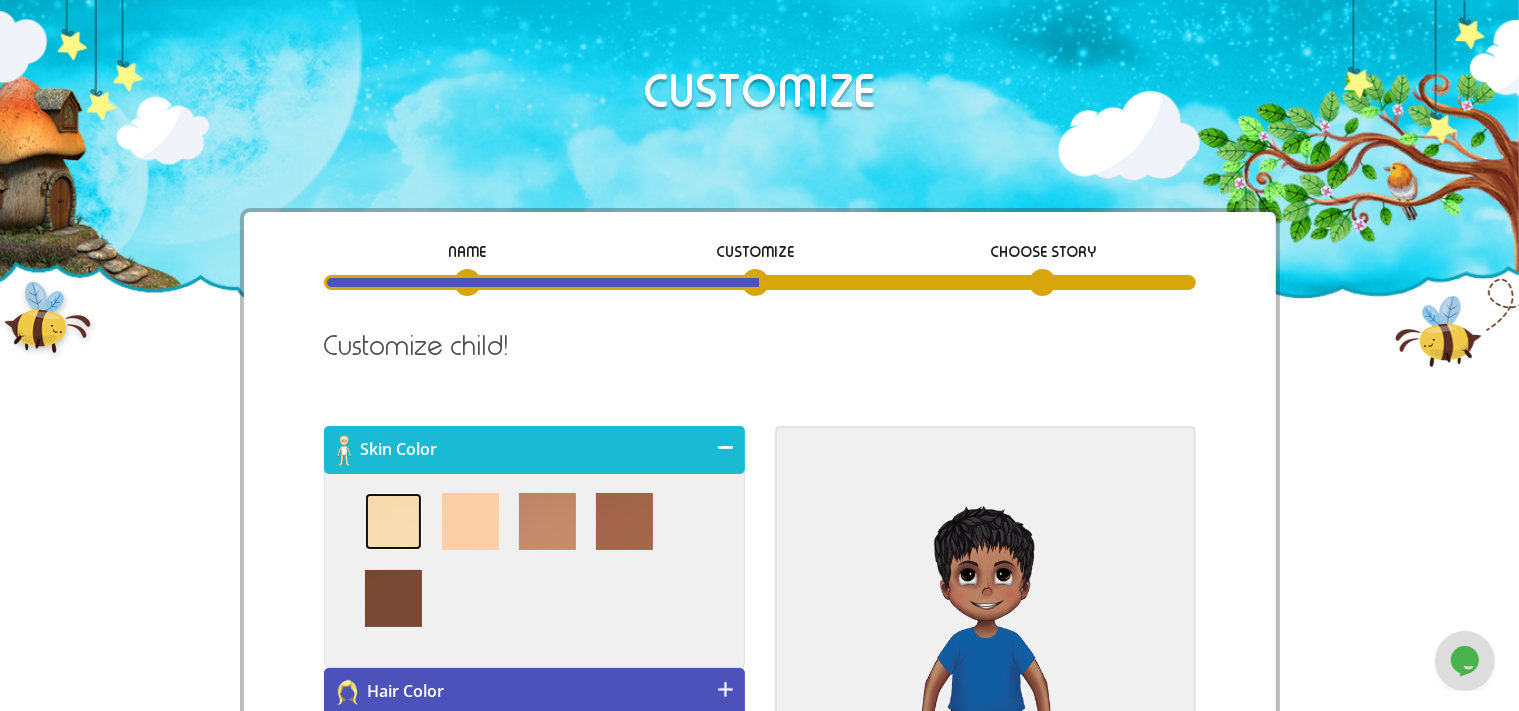 click at bounding box center [393, 521] 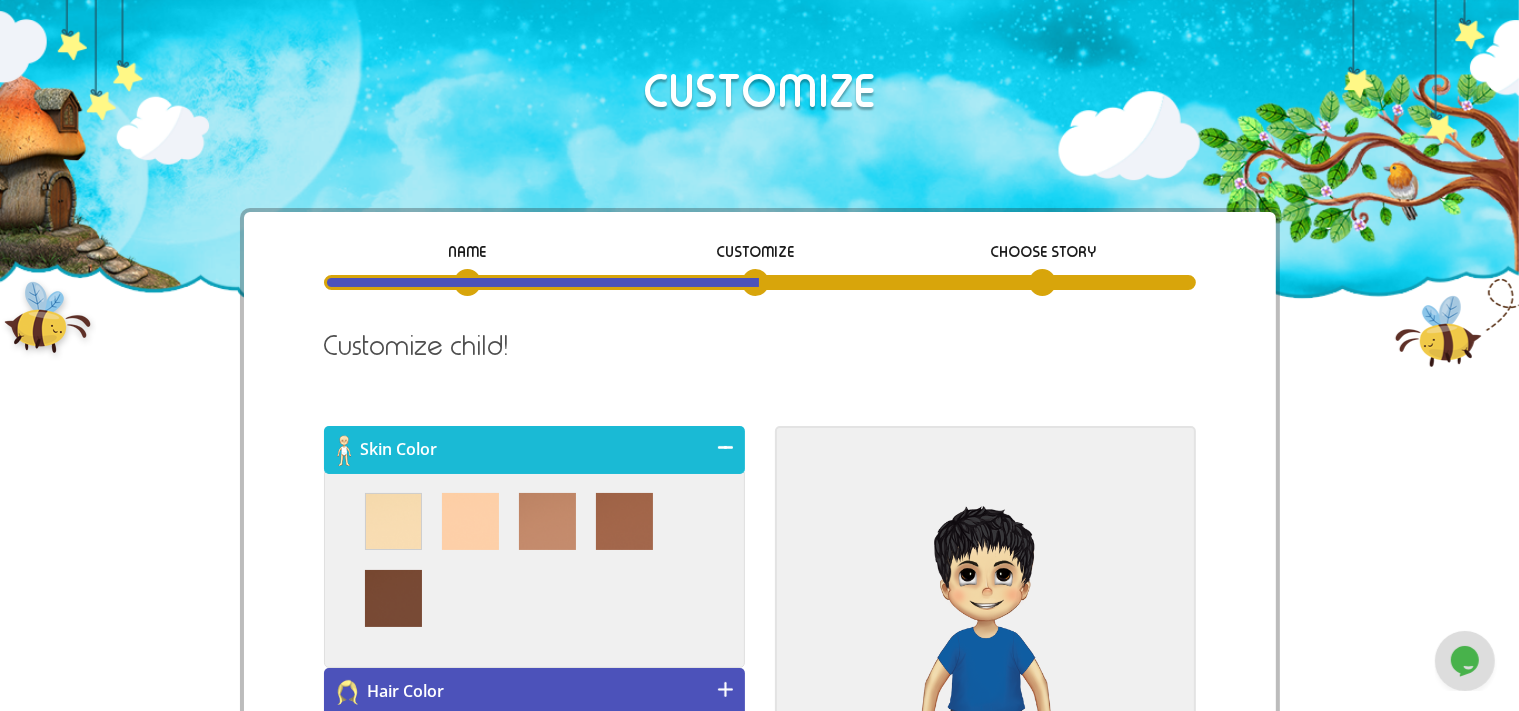 click on "NAME
CUSTOMIZE
Choose Story
Child's Name
Lucas
Please provide a name of 32 characters max.
Book Language
lang
Please select a language
Gender
Boy" at bounding box center [760, 696] 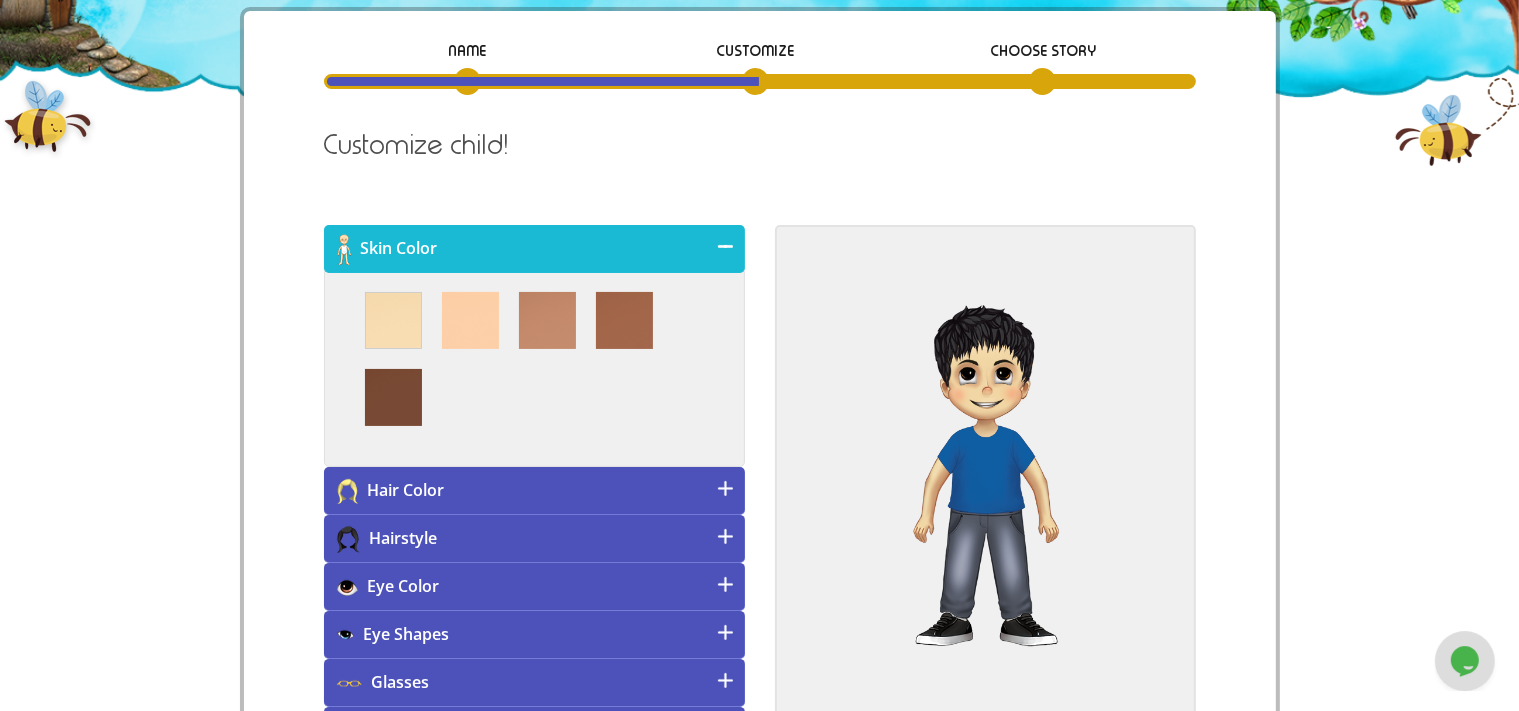 scroll, scrollTop: 211, scrollLeft: 0, axis: vertical 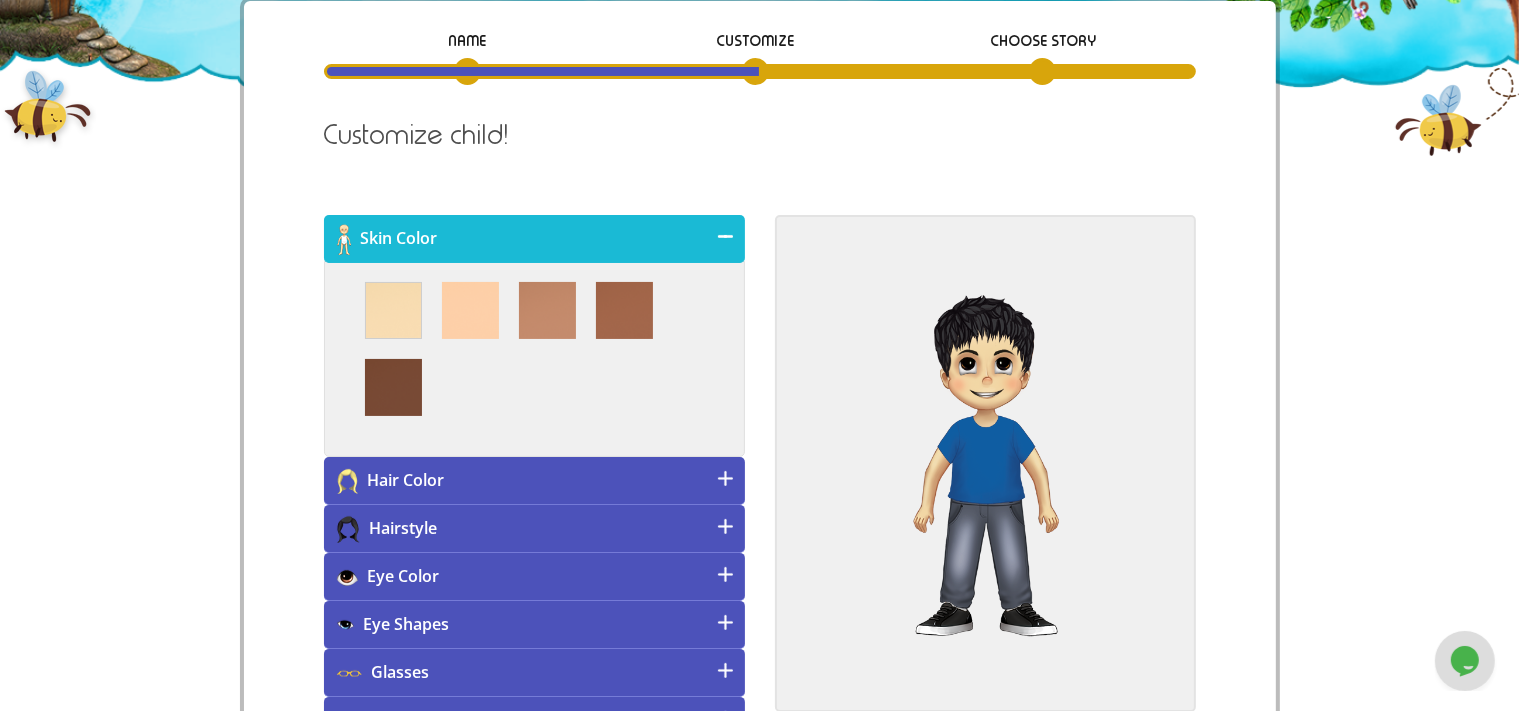click on "Eye Color" at bounding box center [534, 577] 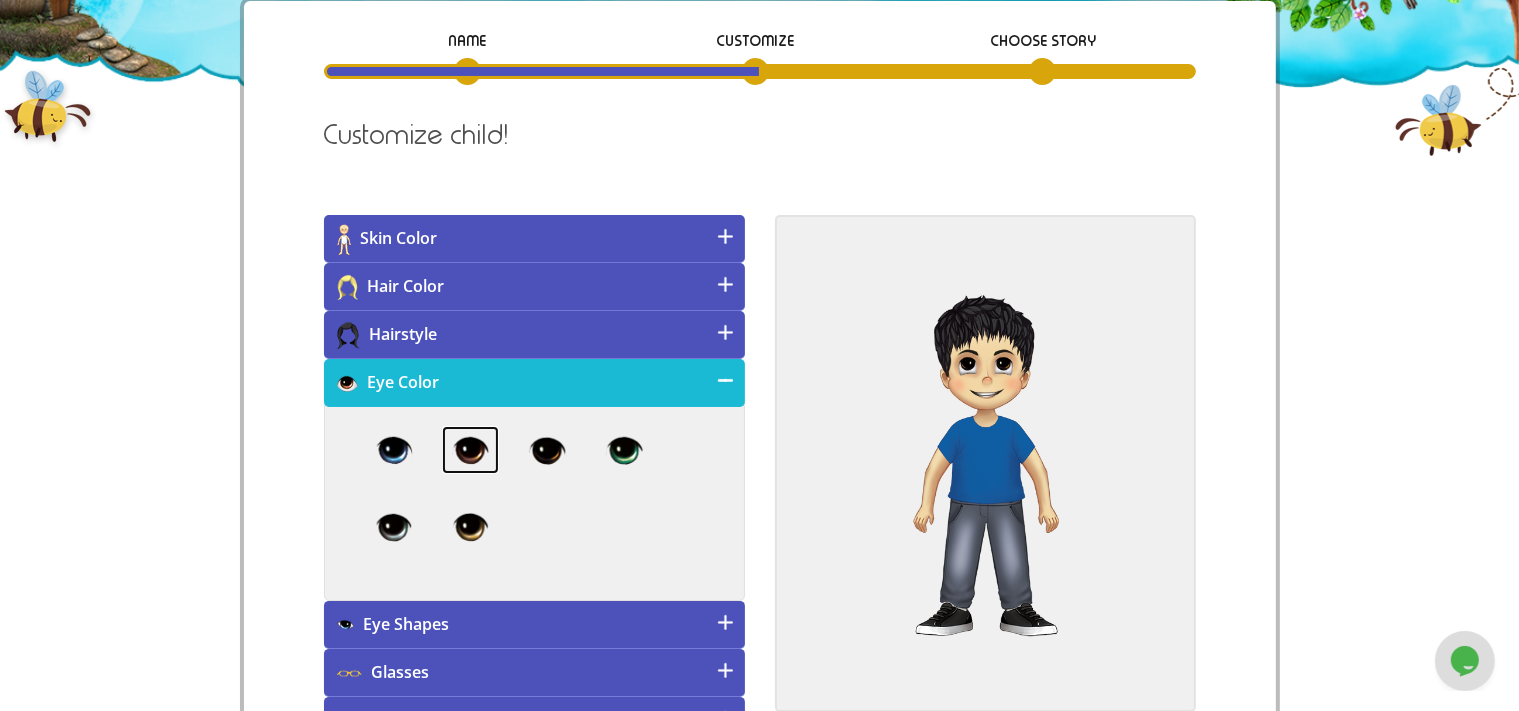 click at bounding box center [470, 450] 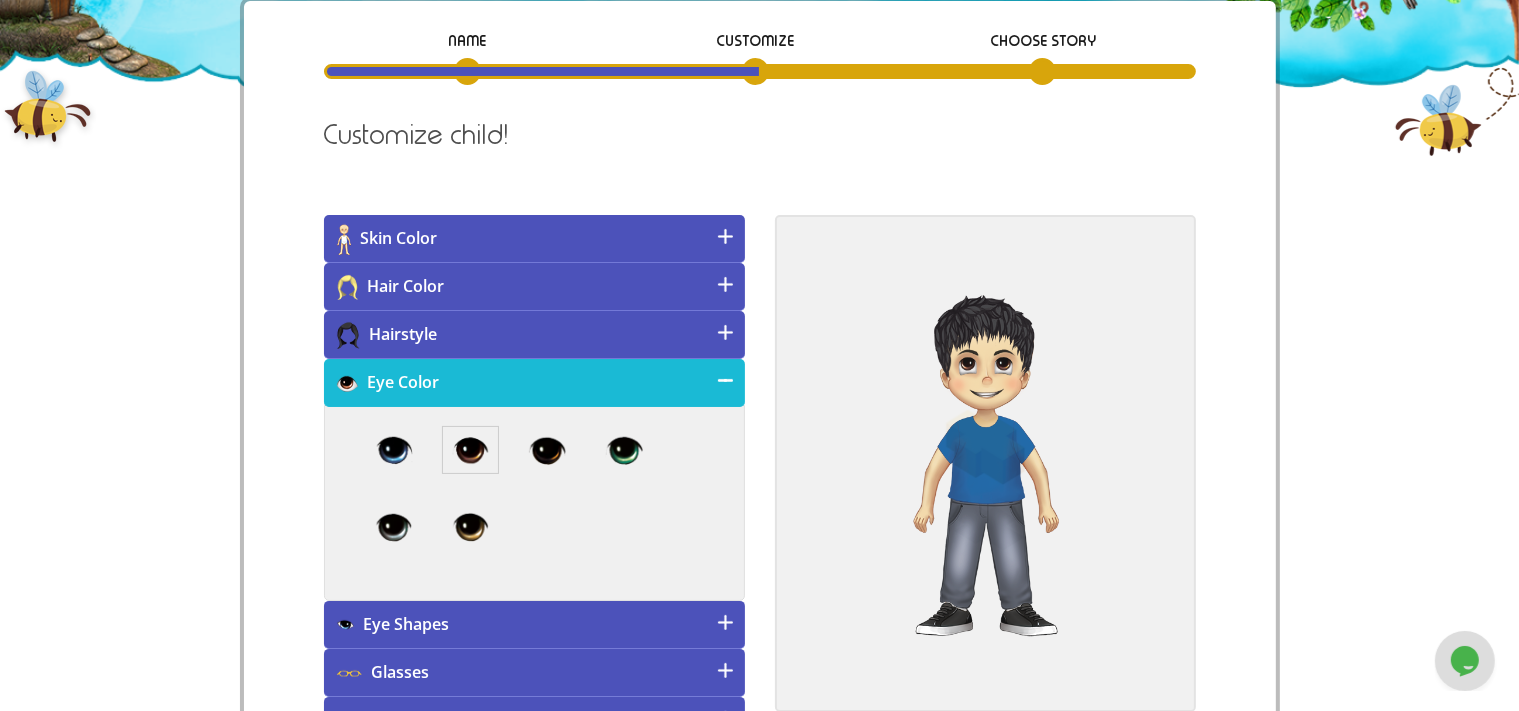 click on "Eye Shapes" at bounding box center [534, 625] 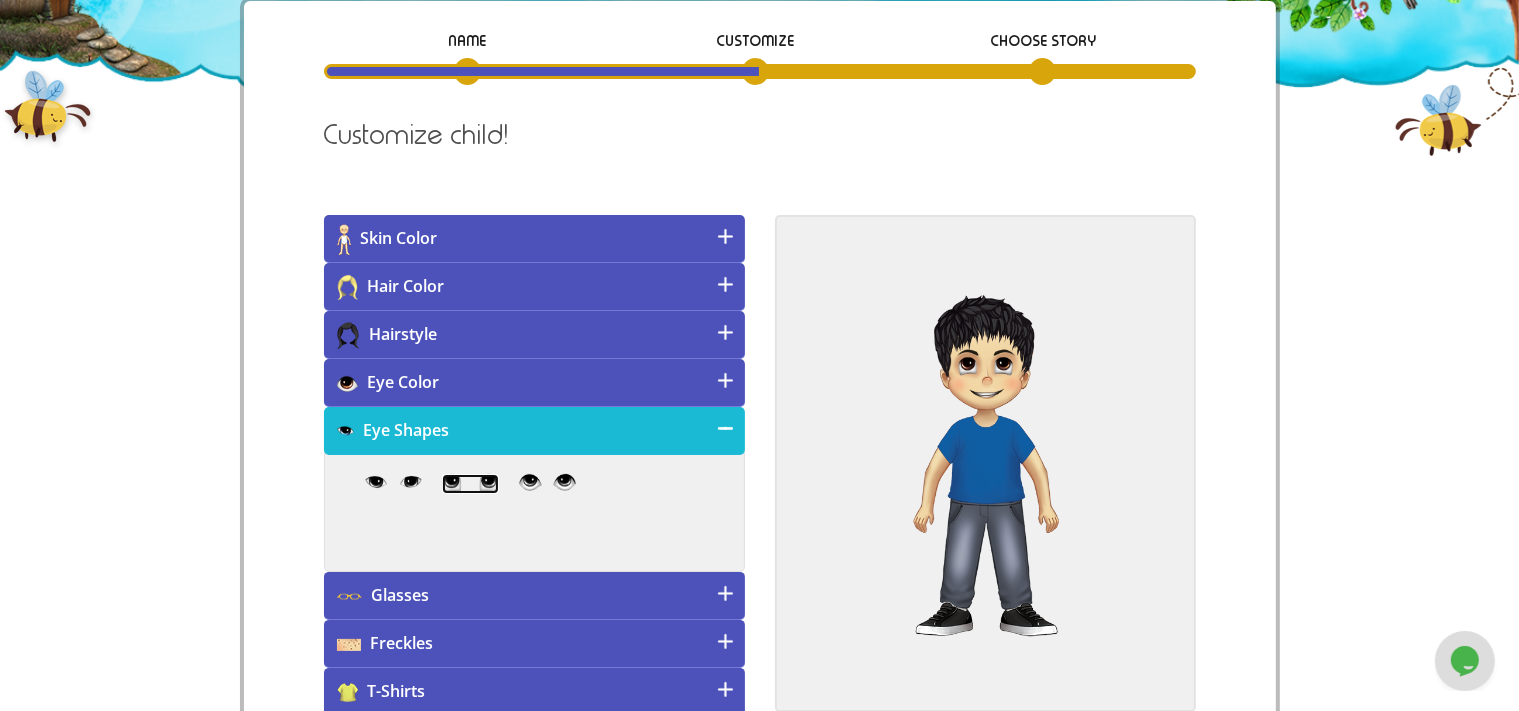 click at bounding box center [470, 484] 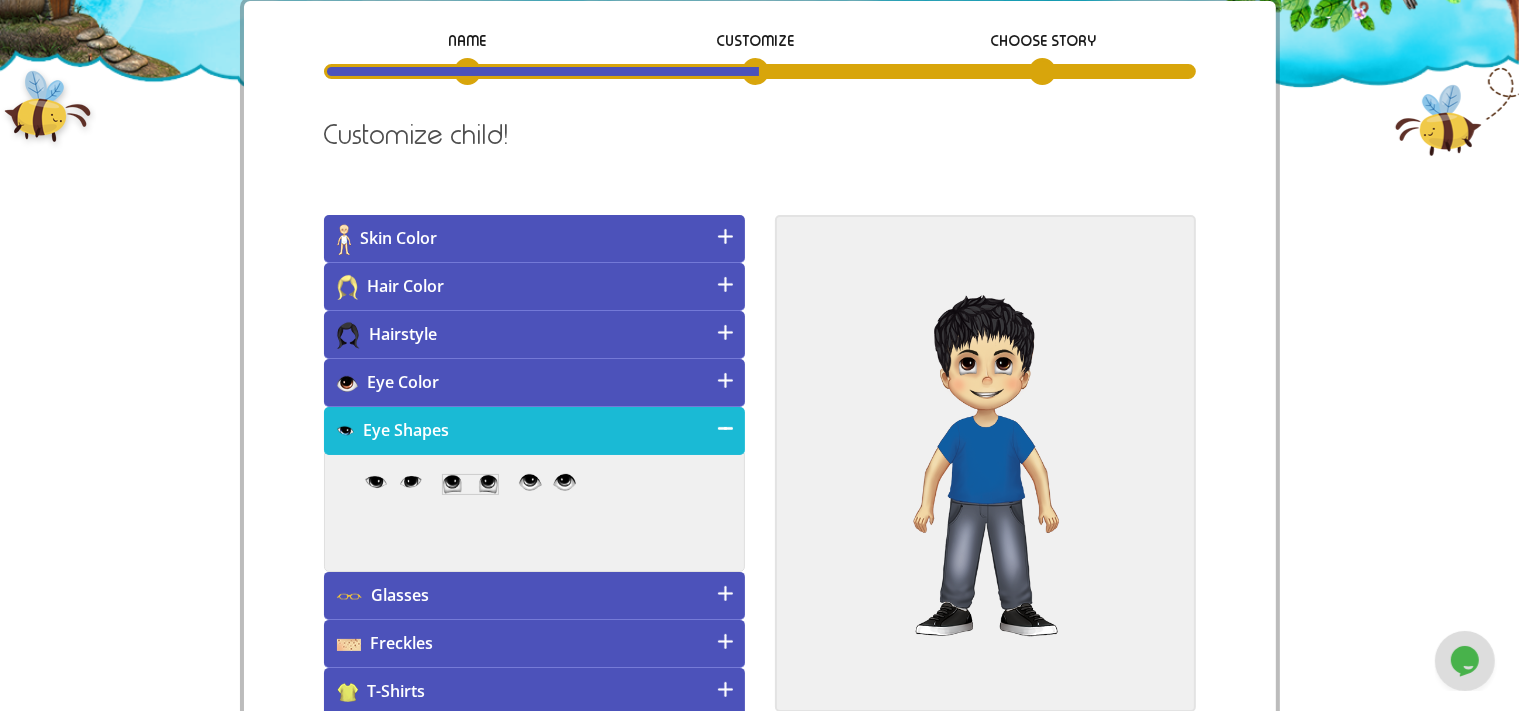 click on "Hair Color" at bounding box center (534, 287) 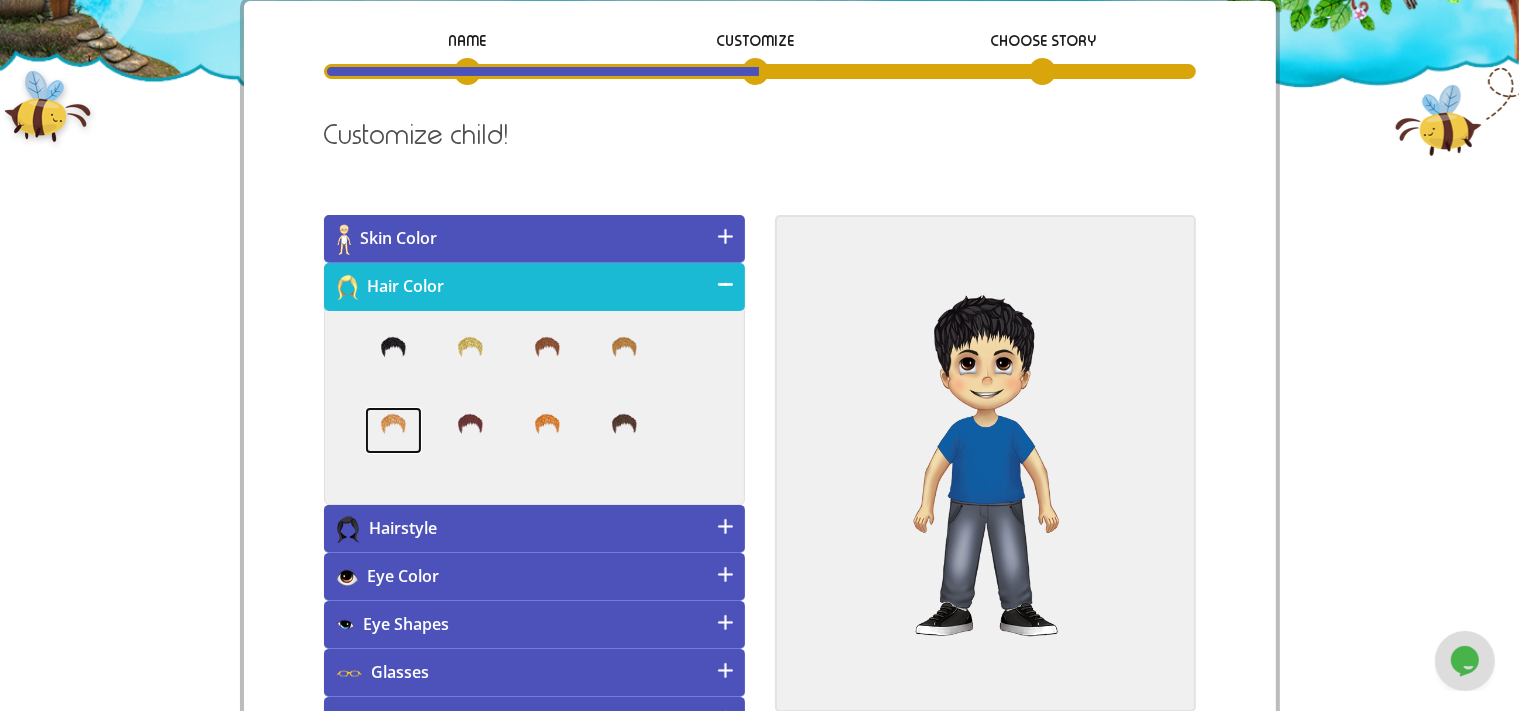 click at bounding box center (393, 431) 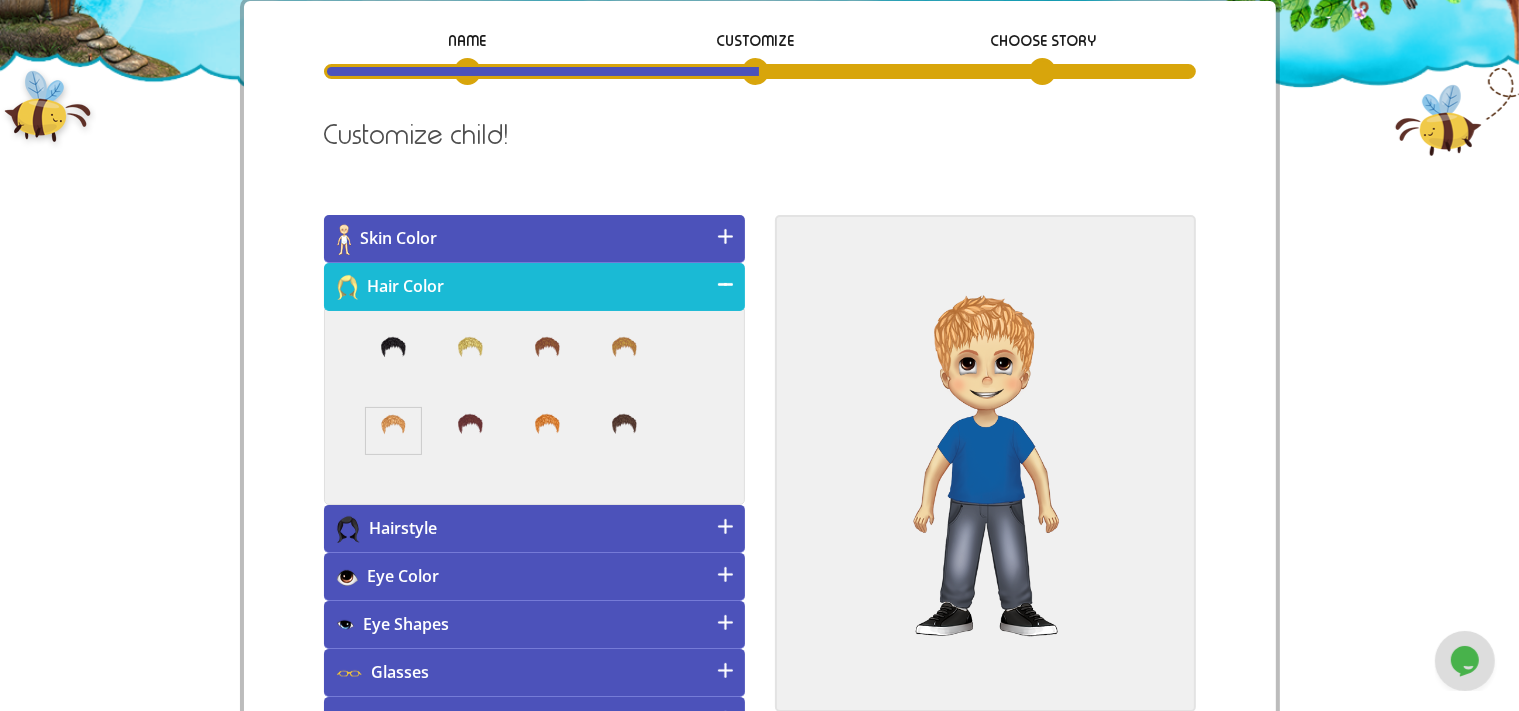 click on "Hairstyle" at bounding box center (534, 529) 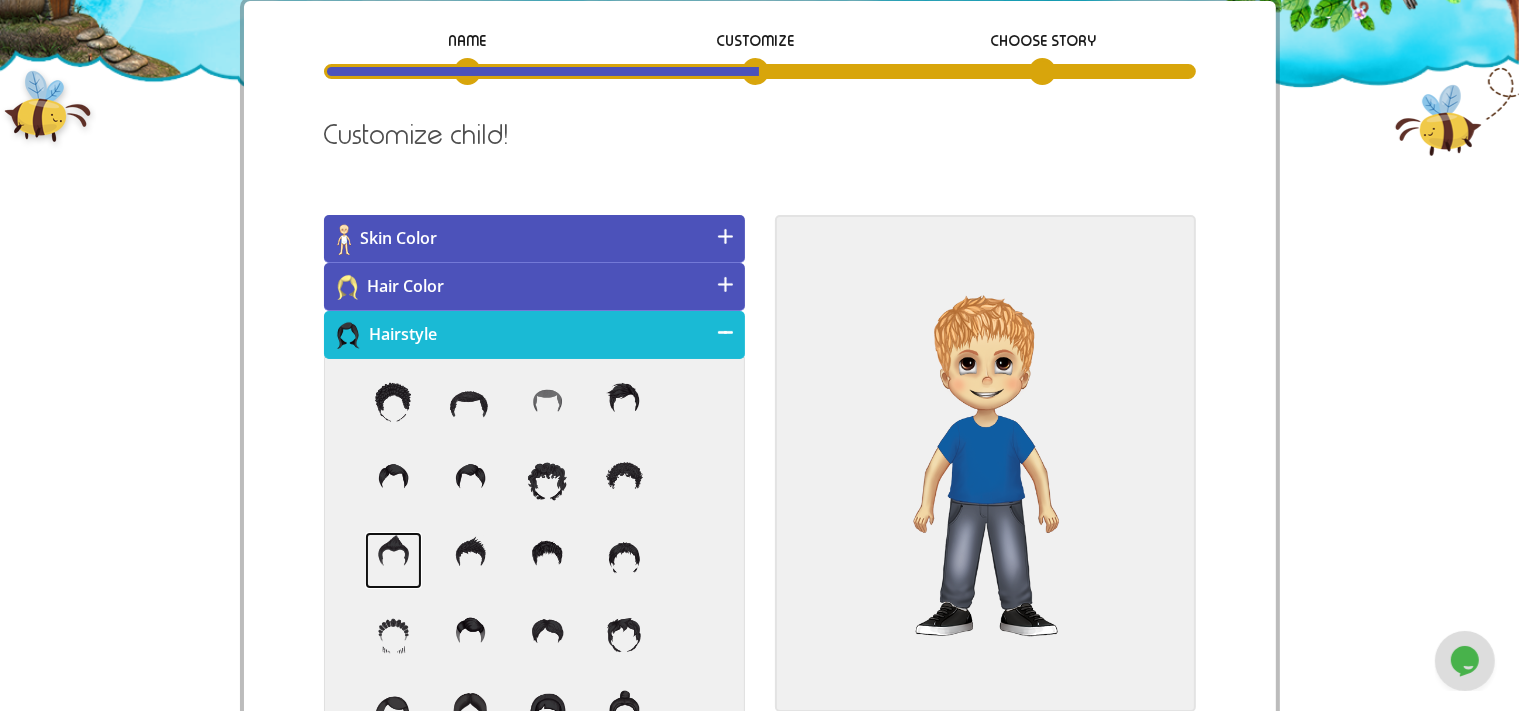 click at bounding box center [393, 560] 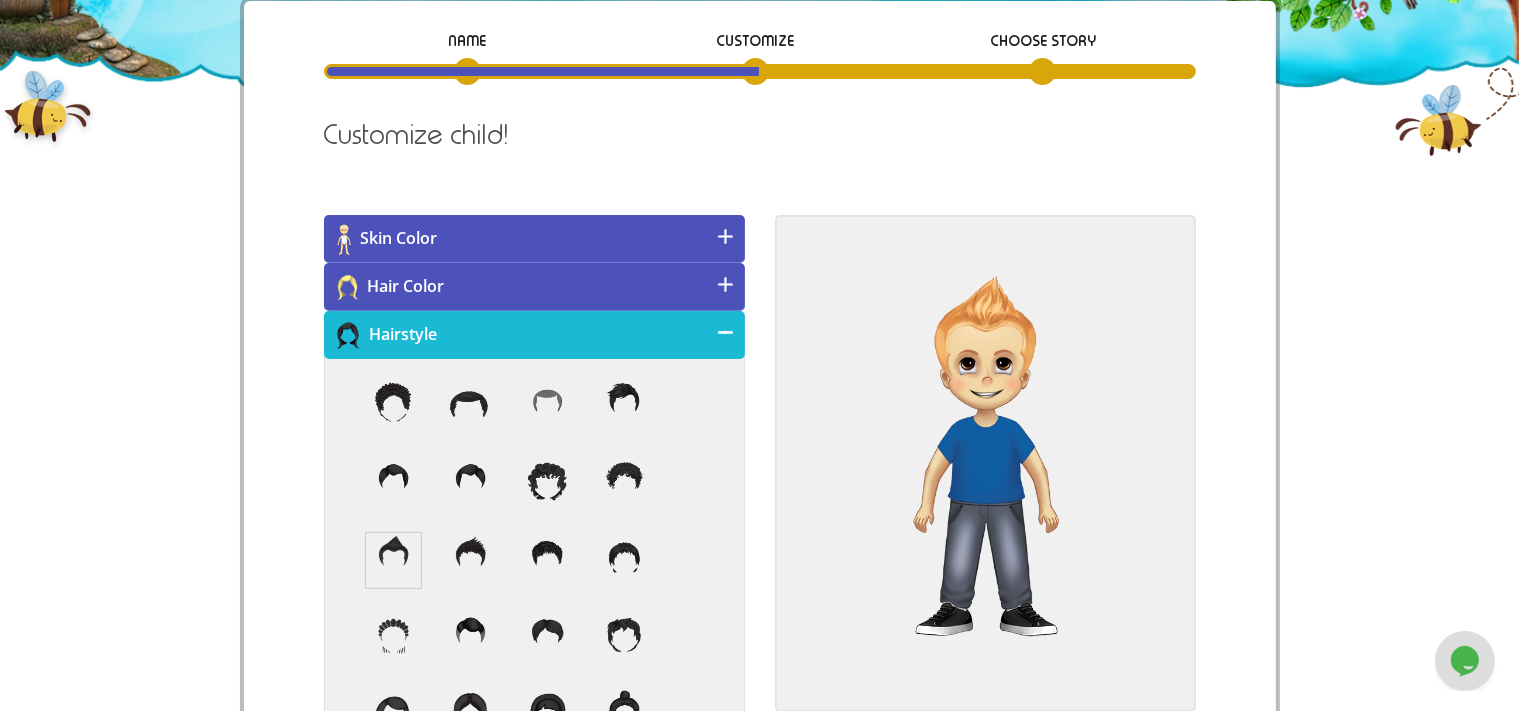 click on "Hairstyle" at bounding box center [534, 335] 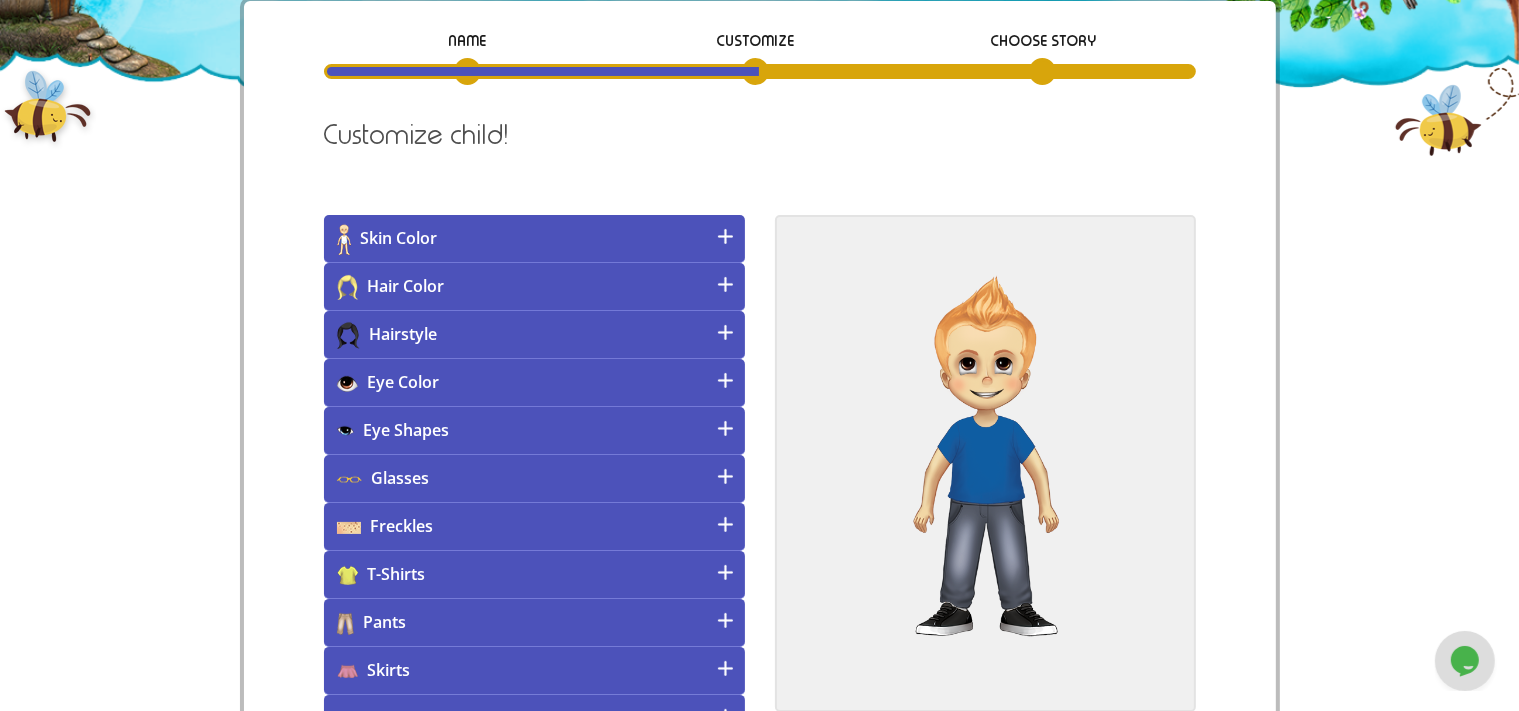 click on "Pants" at bounding box center [534, 623] 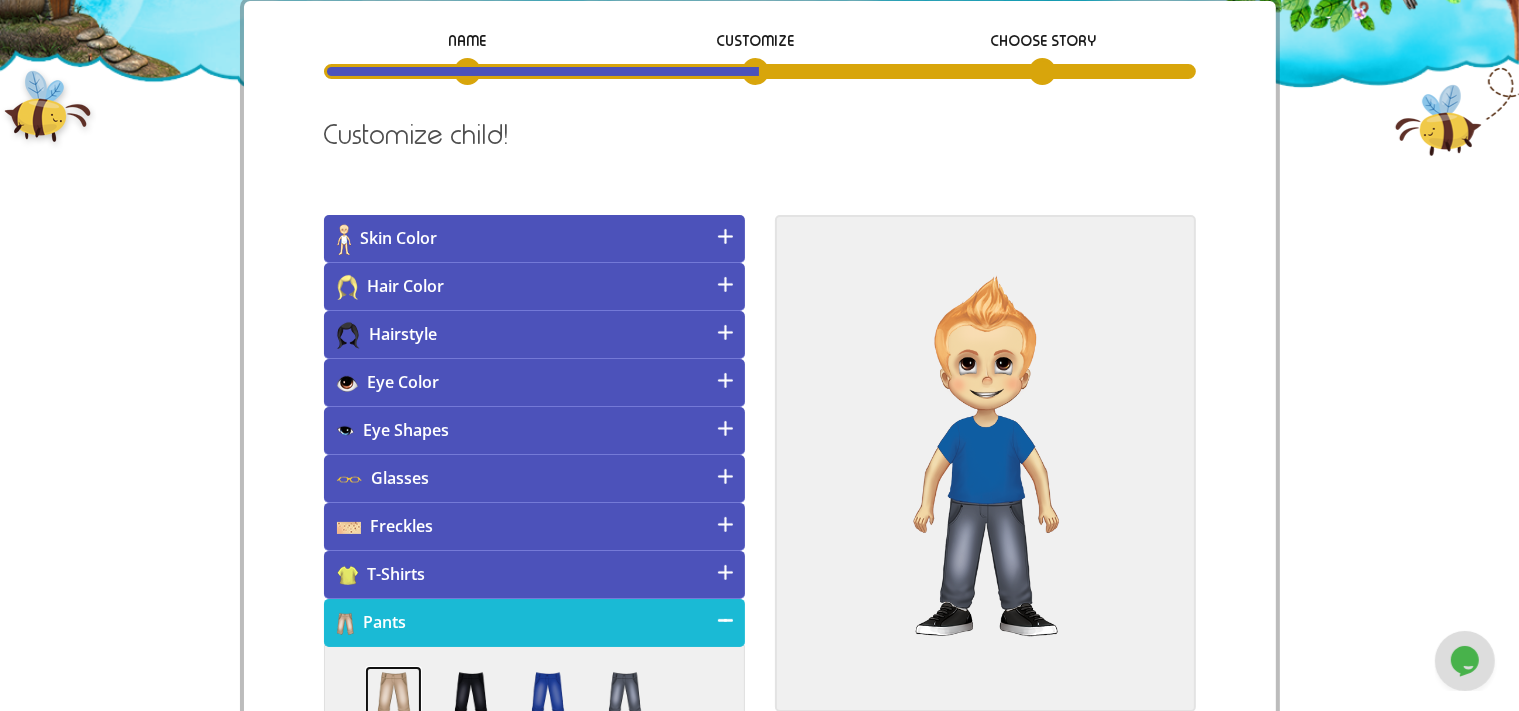 click at bounding box center [393, 694] 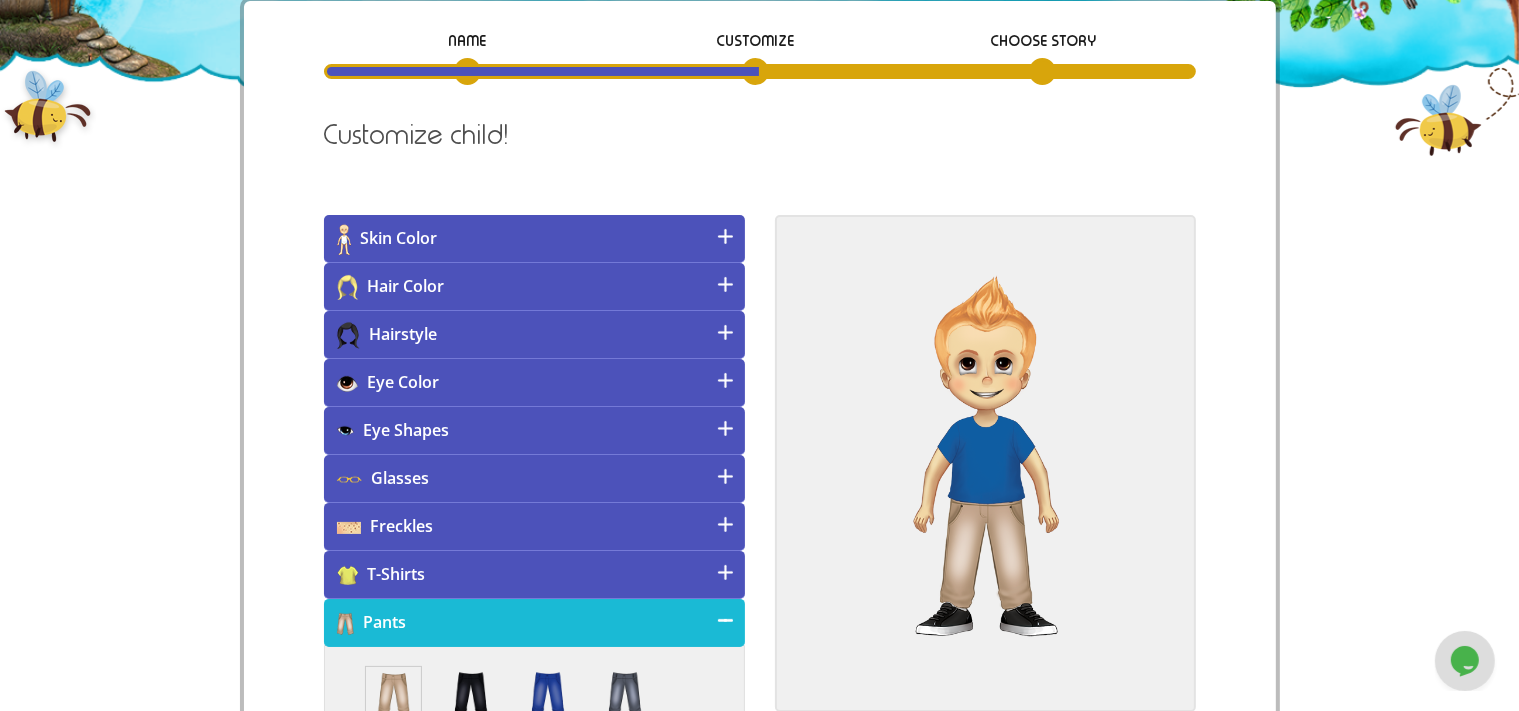 click on "T-Shirts" at bounding box center (534, 575) 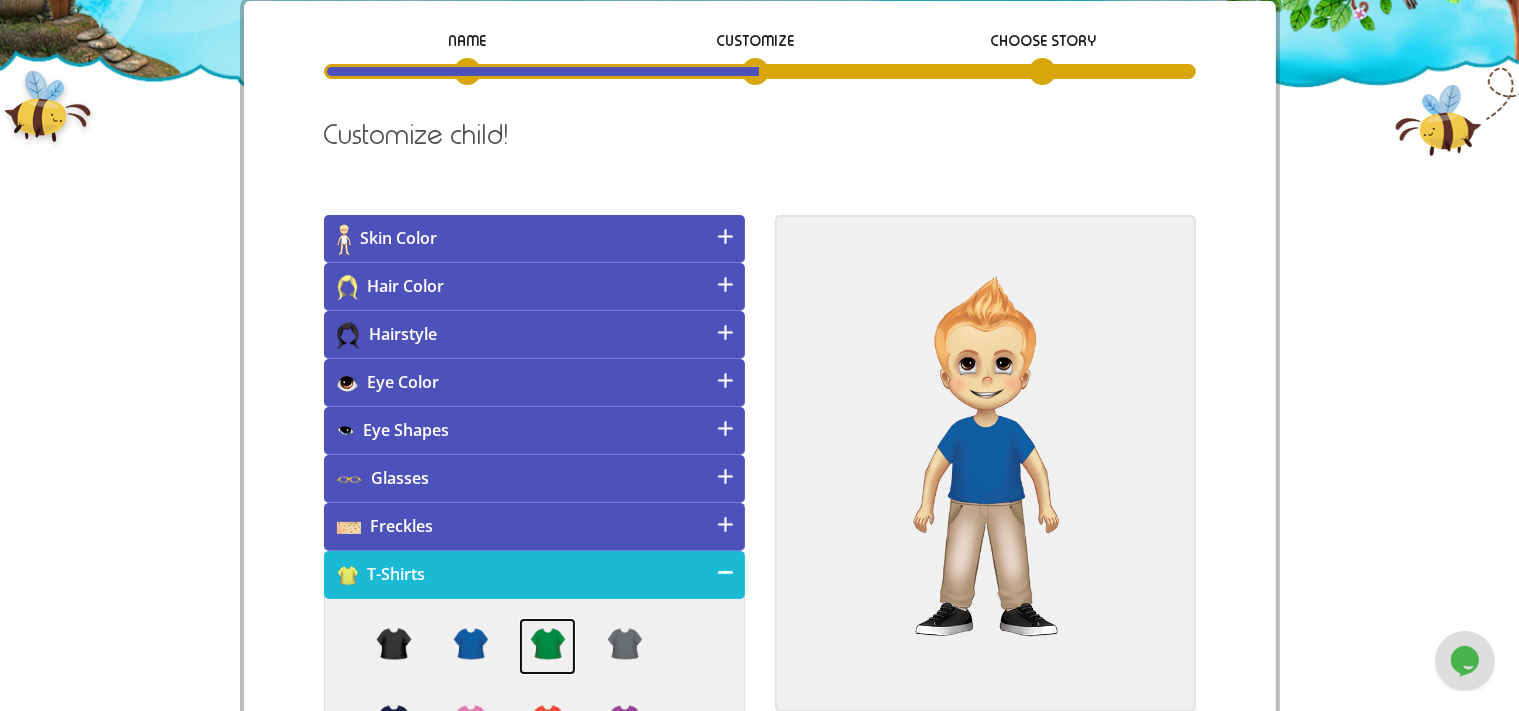 click at bounding box center [547, 646] 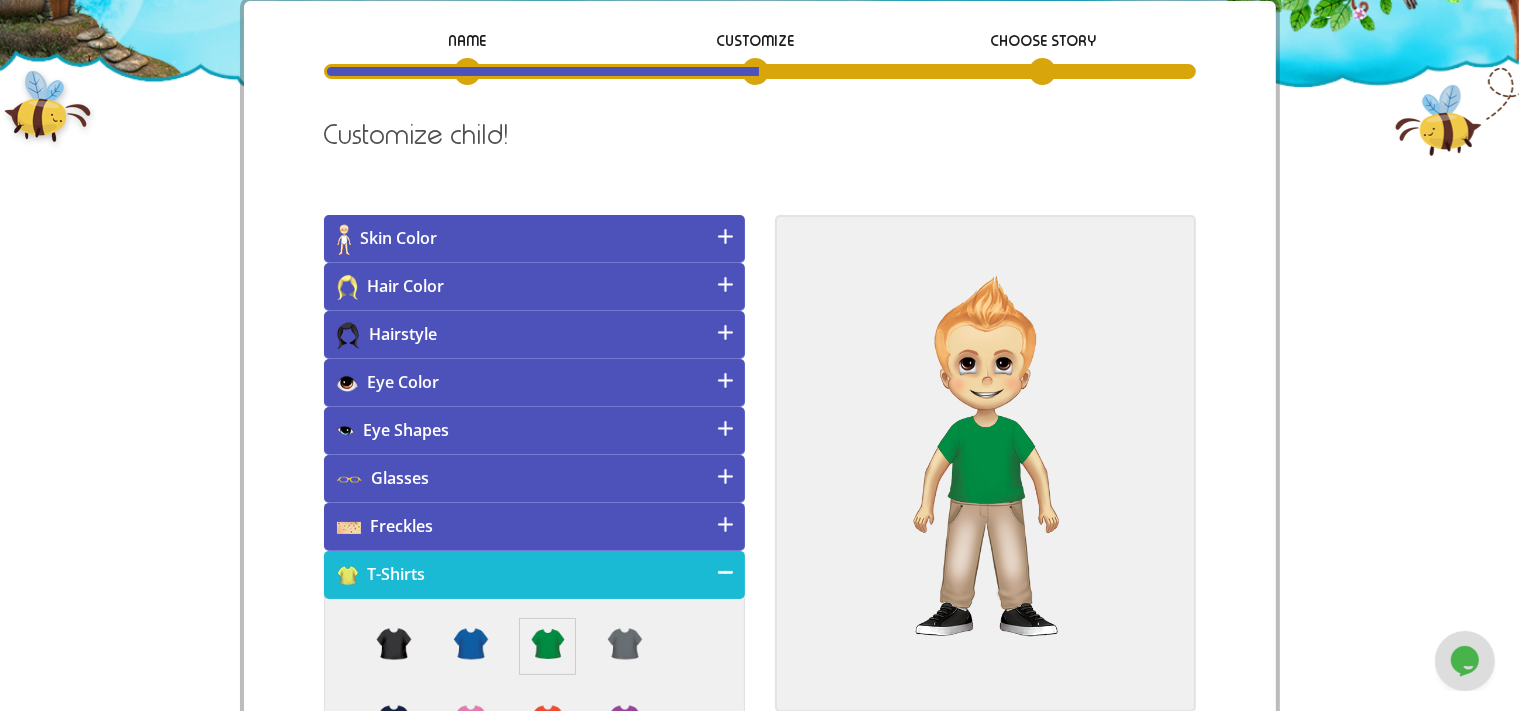 click on "NAME
CUSTOMIZE
Choose Story
Child's Name
Lucas
Please provide a name of 32 characters max.
Book Language
lang
Please select a language
Gender
Boy" at bounding box center [760, 524] 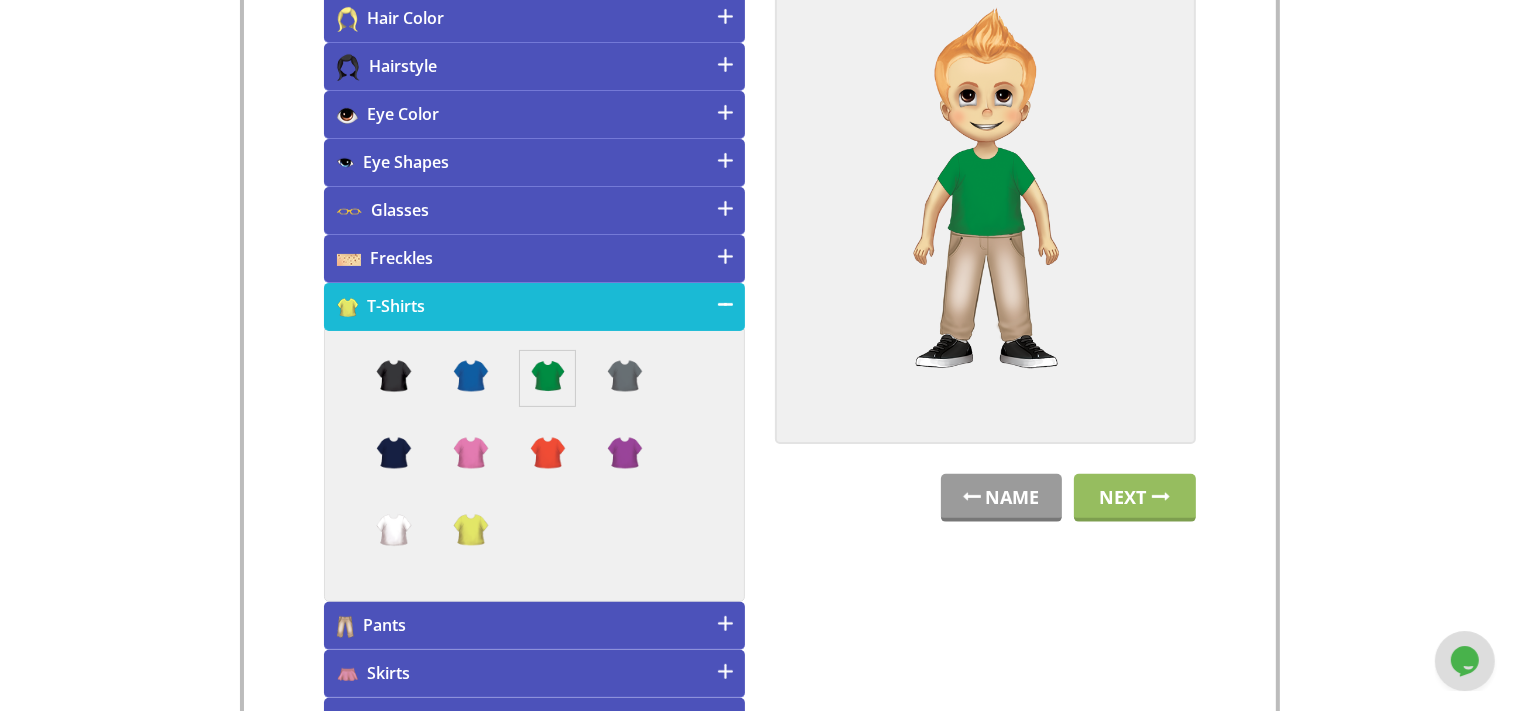 scroll, scrollTop: 528, scrollLeft: 0, axis: vertical 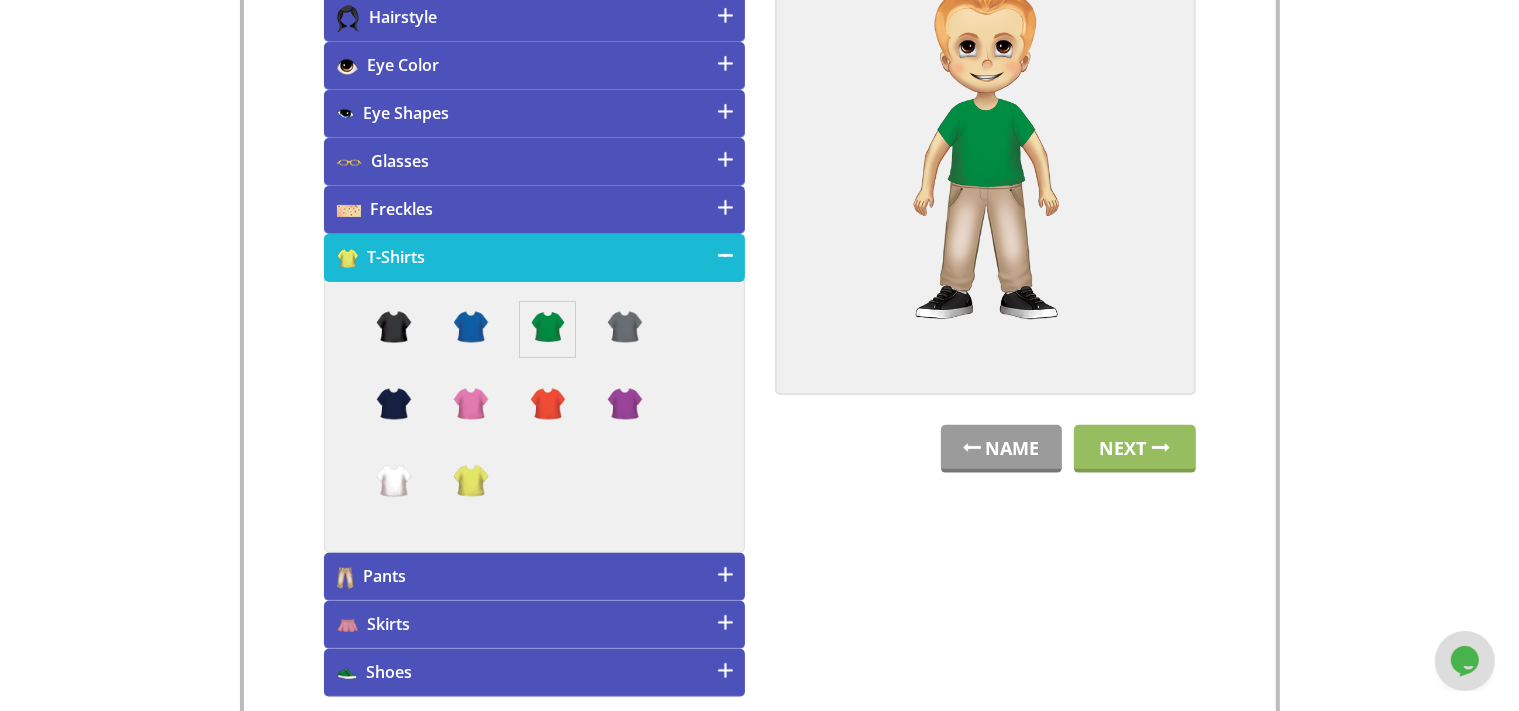 click on "Shoes" at bounding box center (534, 673) 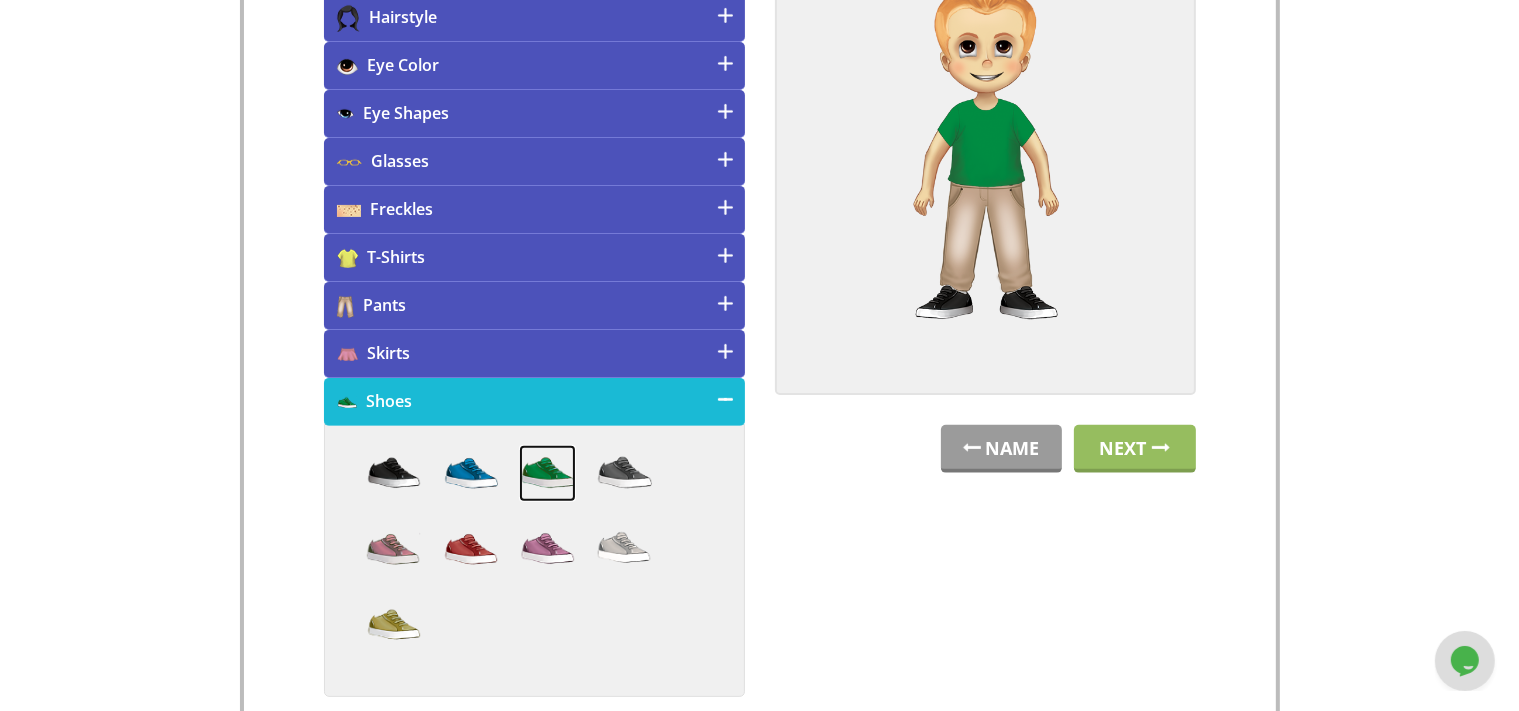 click at bounding box center [547, 473] 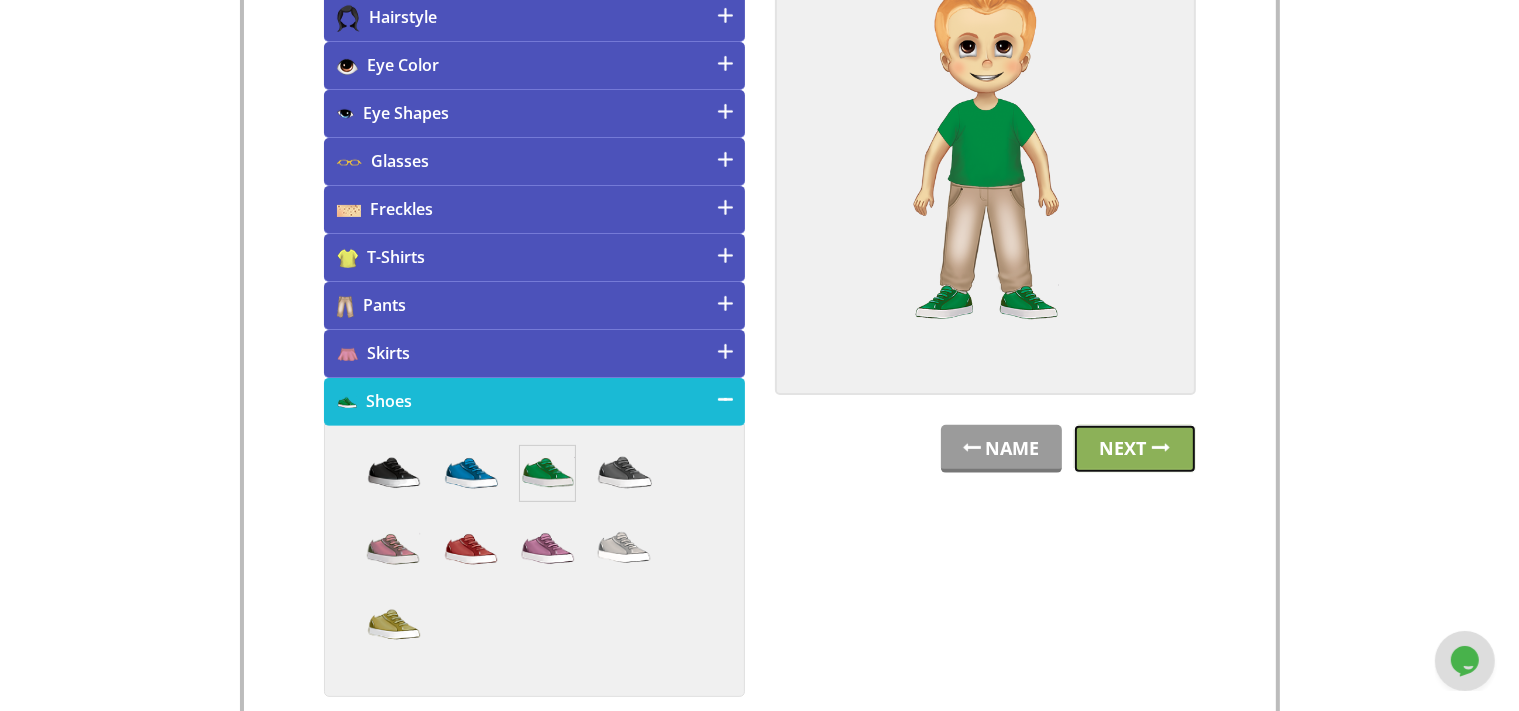 click on "Next" at bounding box center (1135, 449) 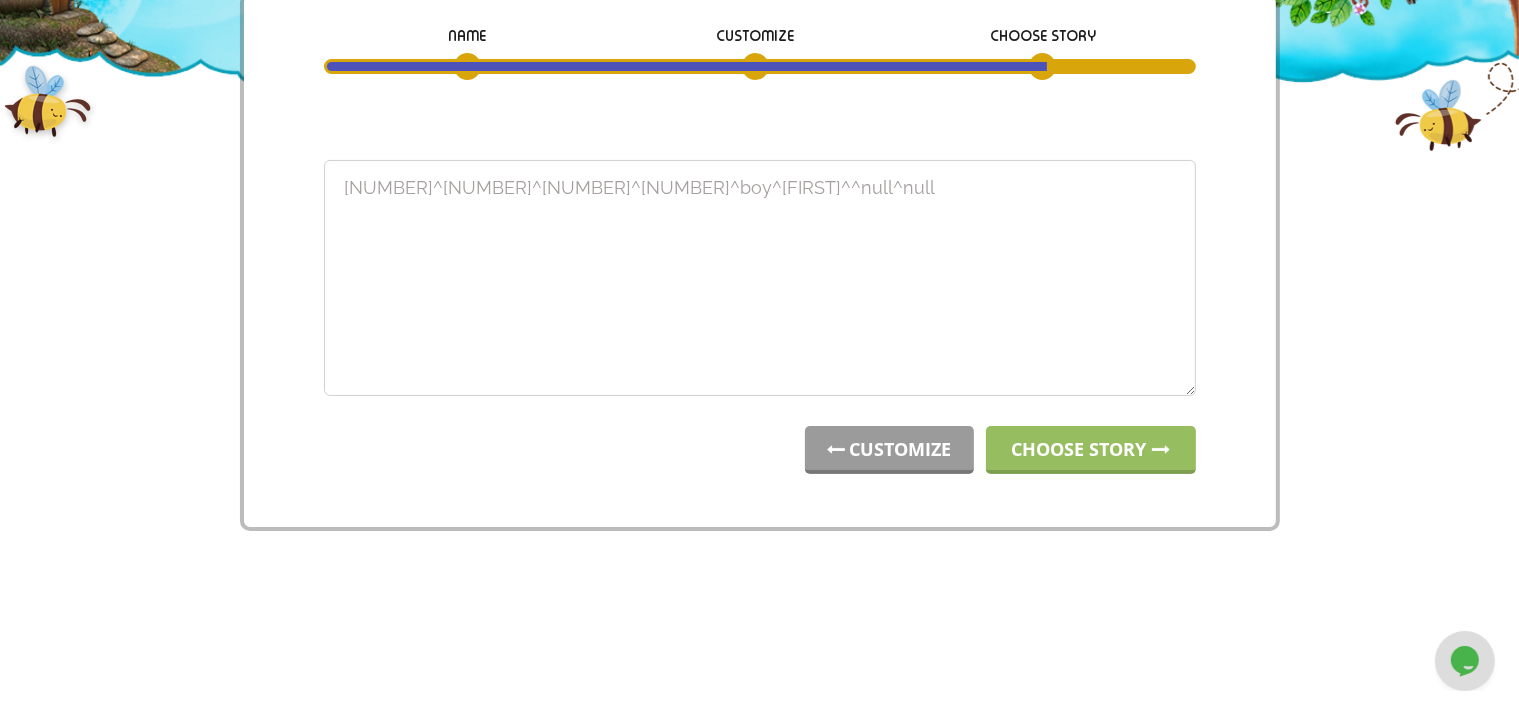 scroll, scrollTop: 0, scrollLeft: 0, axis: both 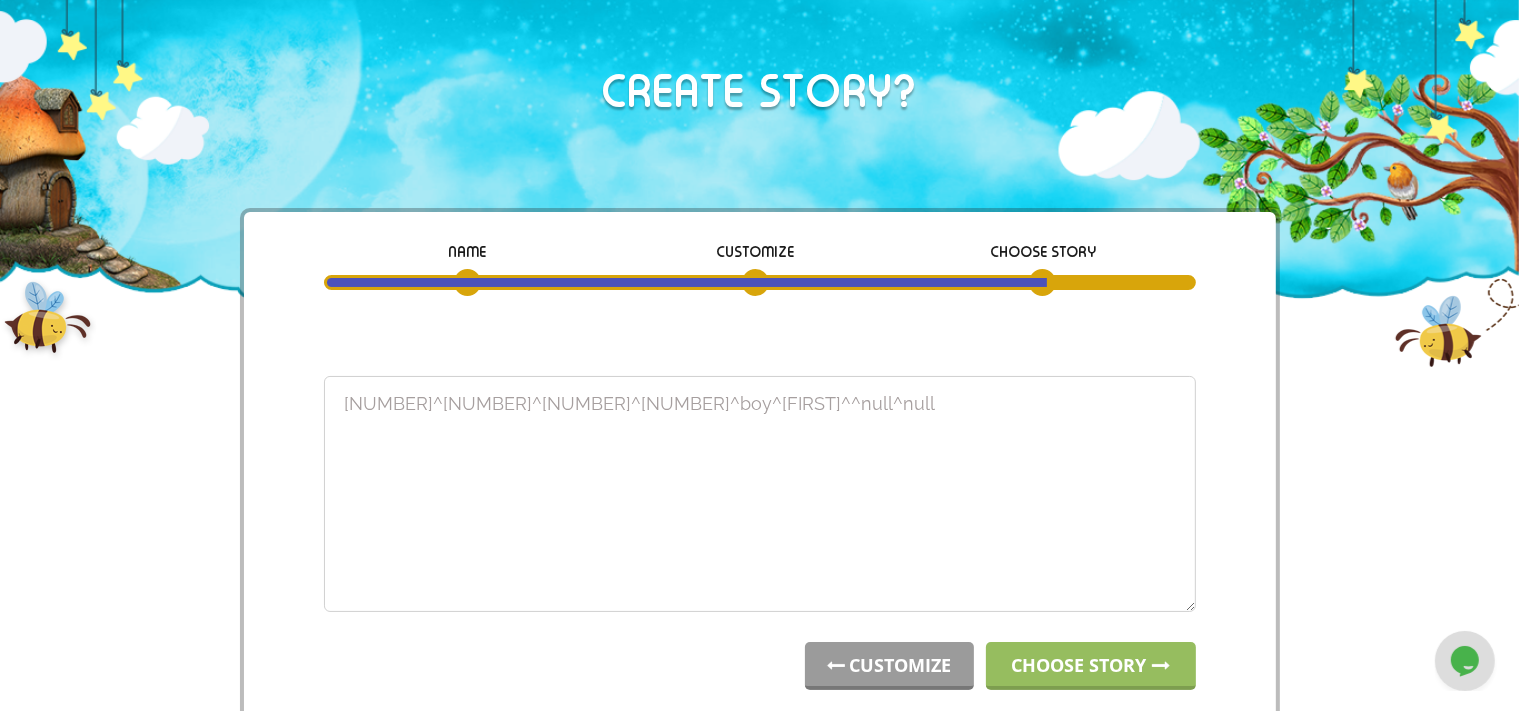 drag, startPoint x: 786, startPoint y: 401, endPoint x: 317, endPoint y: 406, distance: 469.02664 